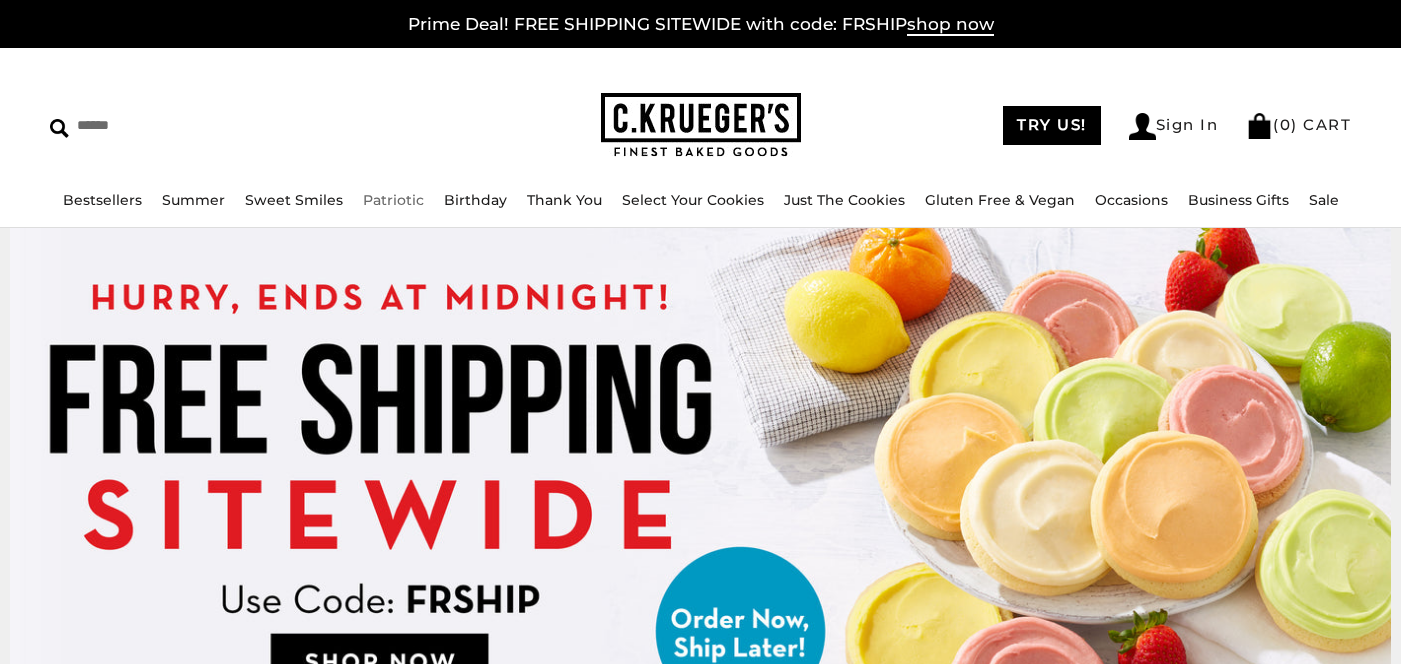 scroll, scrollTop: 0, scrollLeft: 0, axis: both 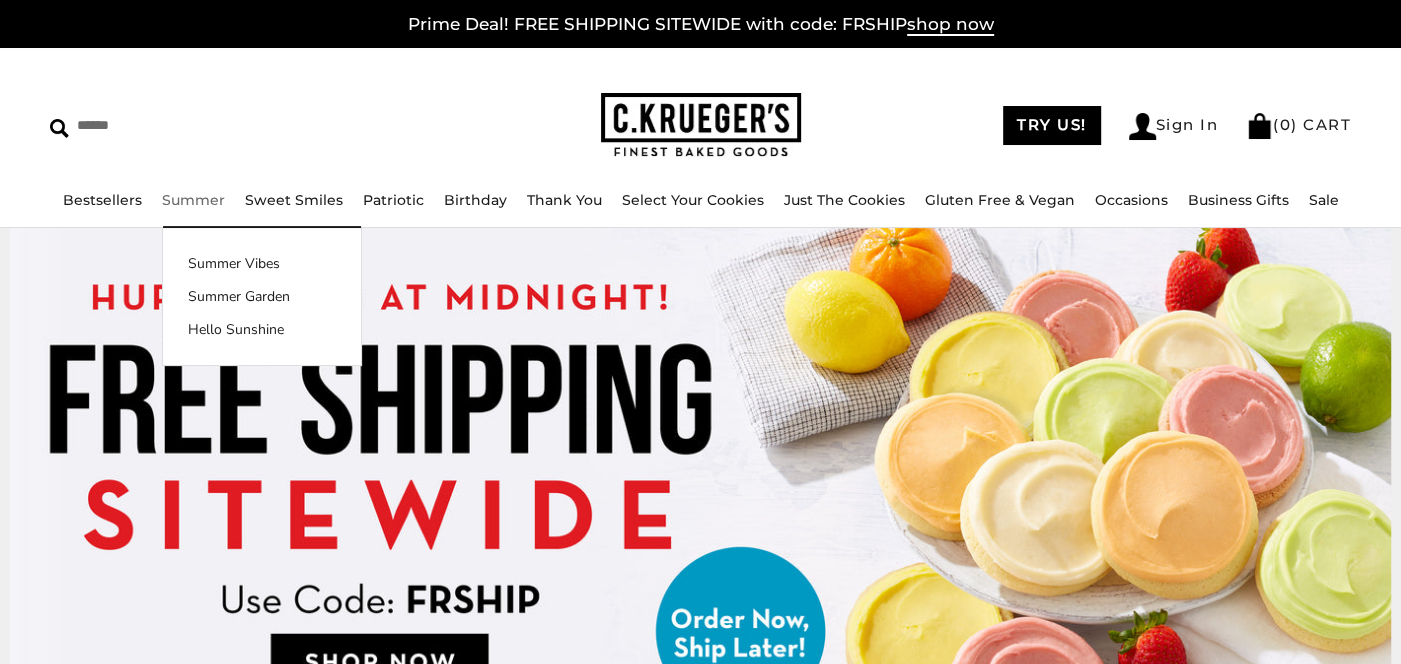 click on "Summer
Summer Vibes
Summer Garden
Hello Sunshine" at bounding box center [193, 200] 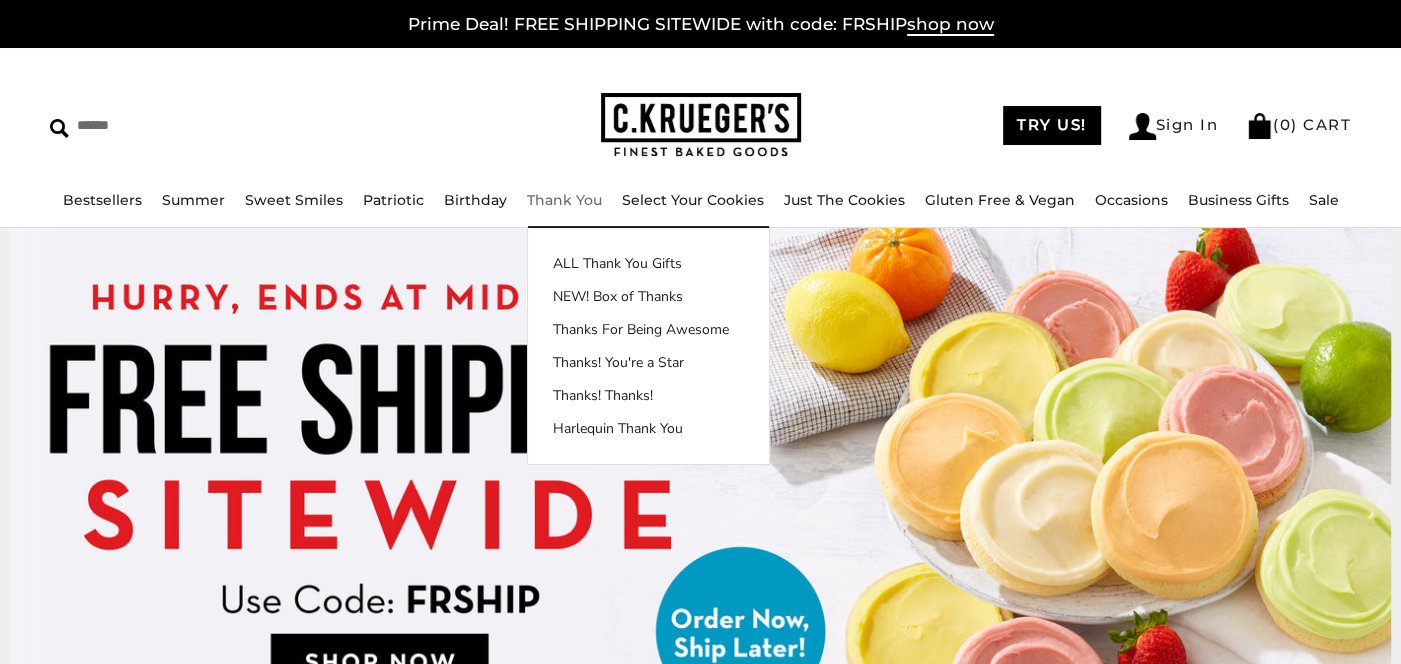 click on "Thank You" at bounding box center (564, 200) 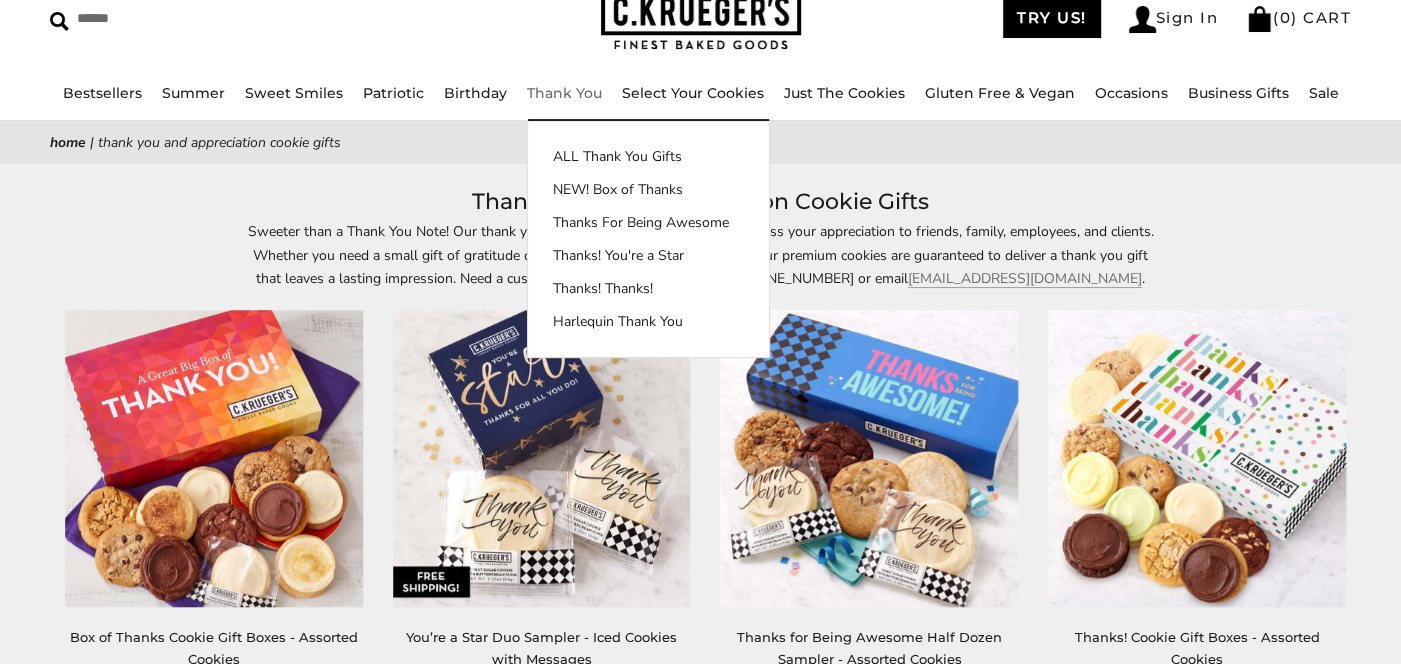 scroll, scrollTop: 200, scrollLeft: 0, axis: vertical 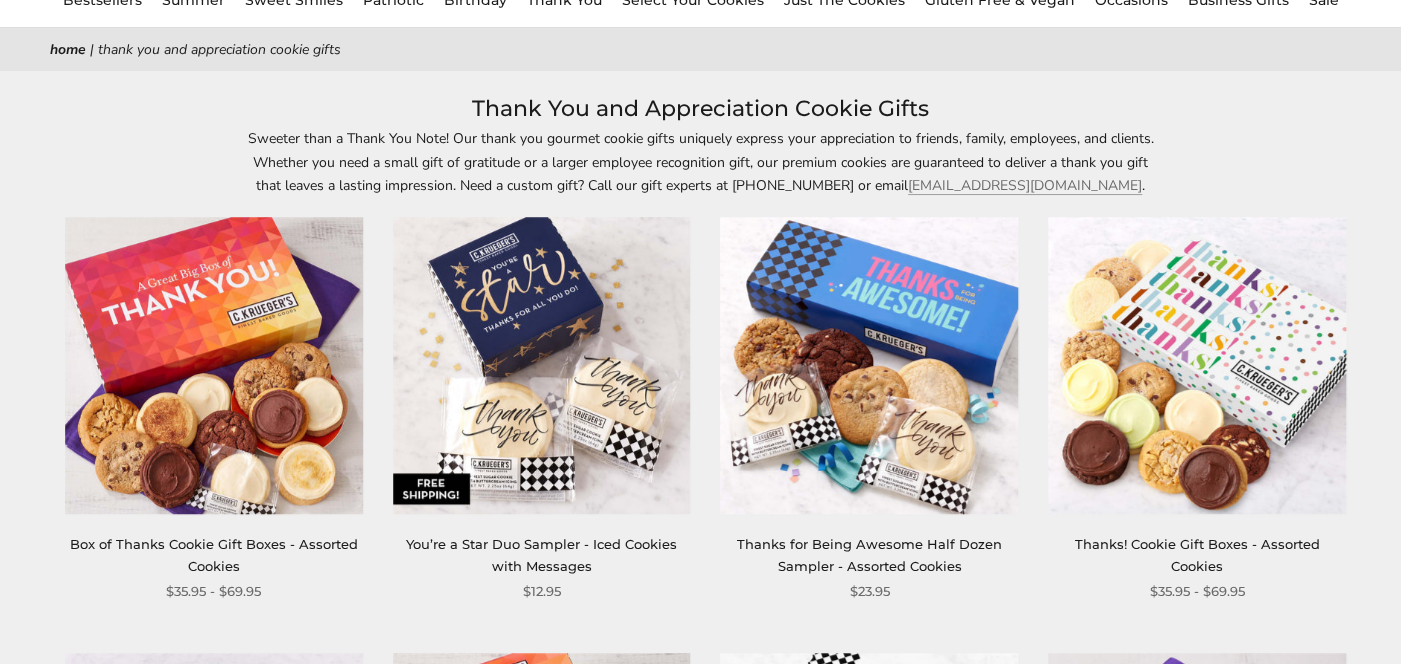 click at bounding box center [214, 366] 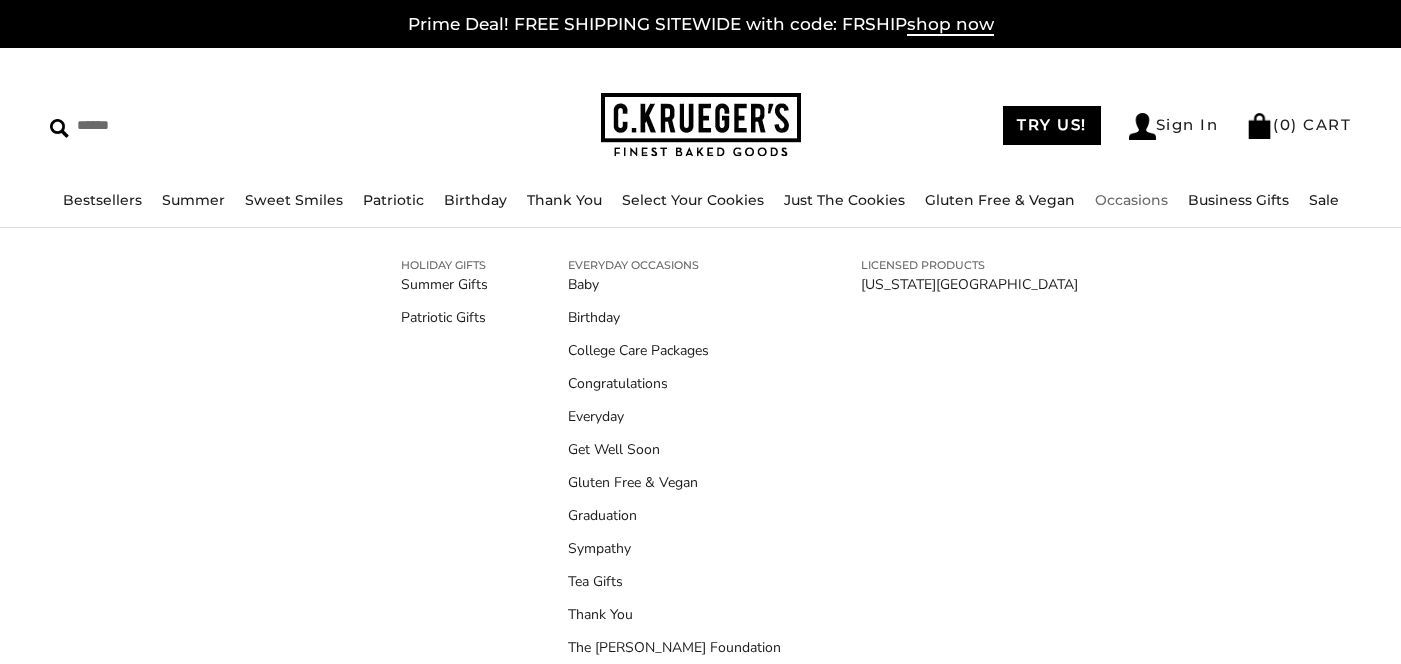 scroll, scrollTop: 0, scrollLeft: 0, axis: both 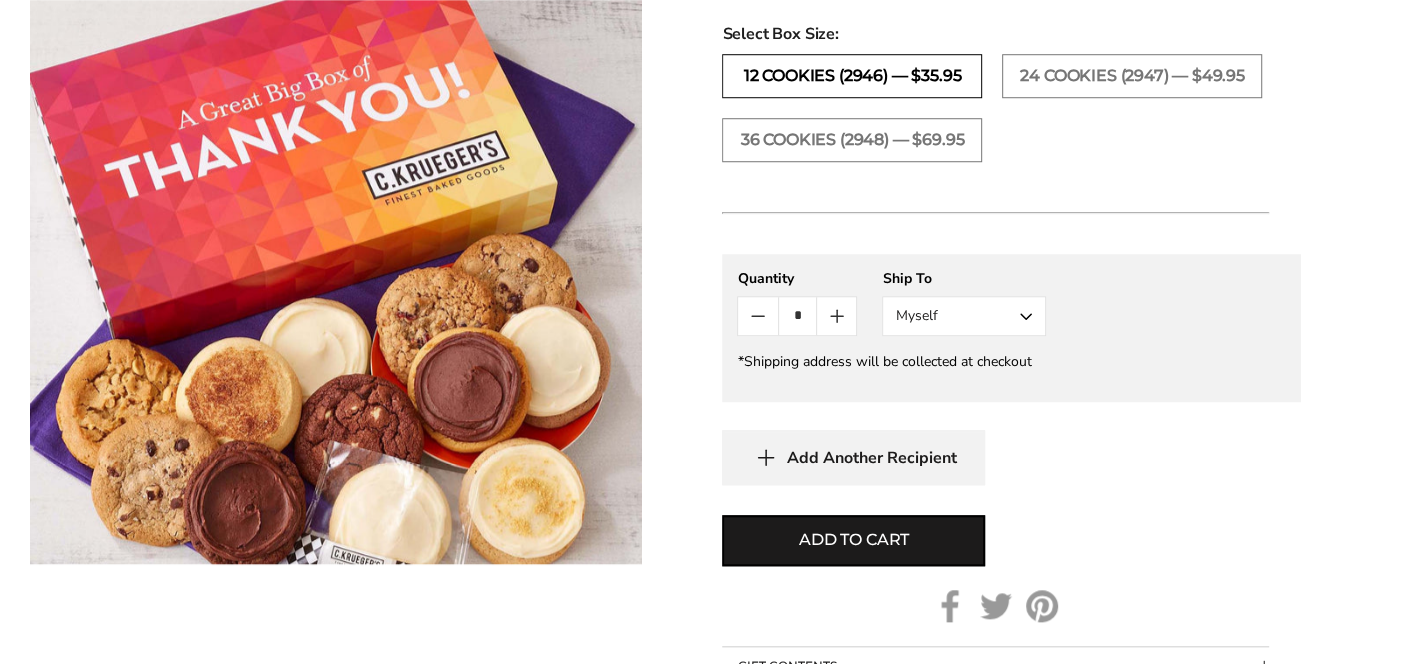 click on "12 COOKIES (2946) — $35.95" at bounding box center [852, 76] 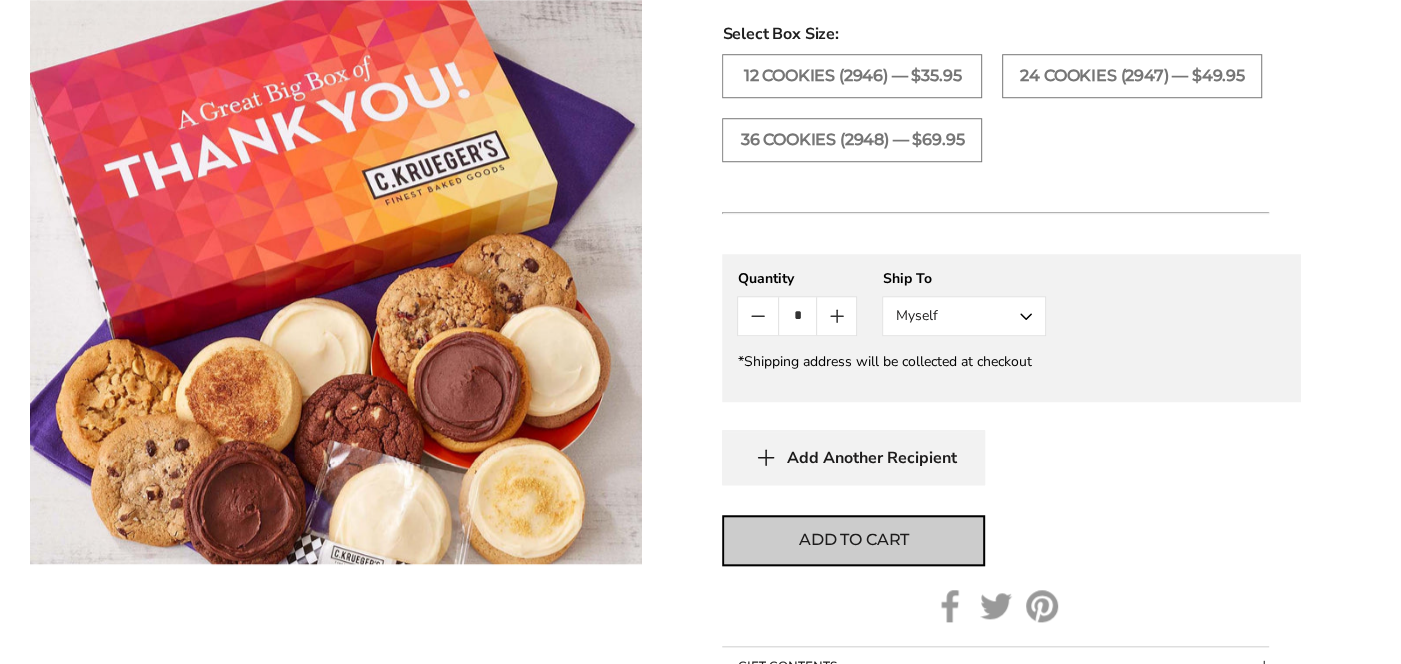 click on "Add to cart" at bounding box center [854, 540] 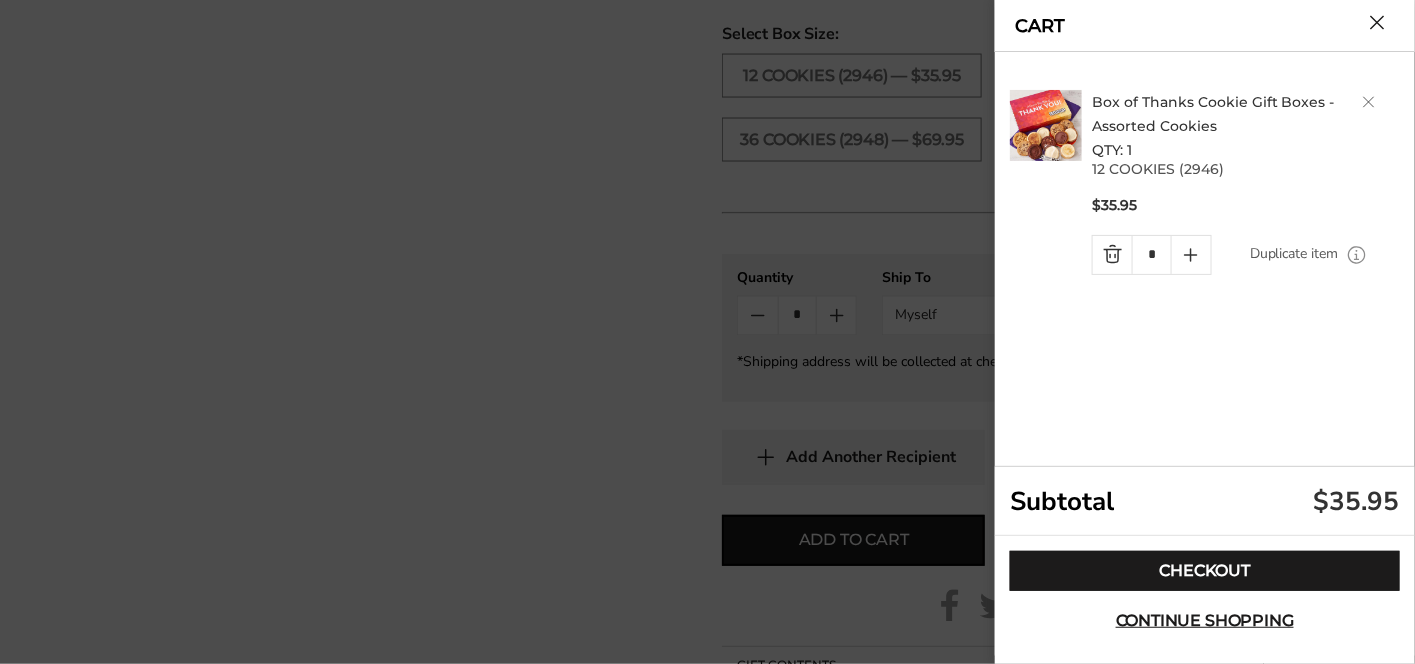 click at bounding box center [707, 332] 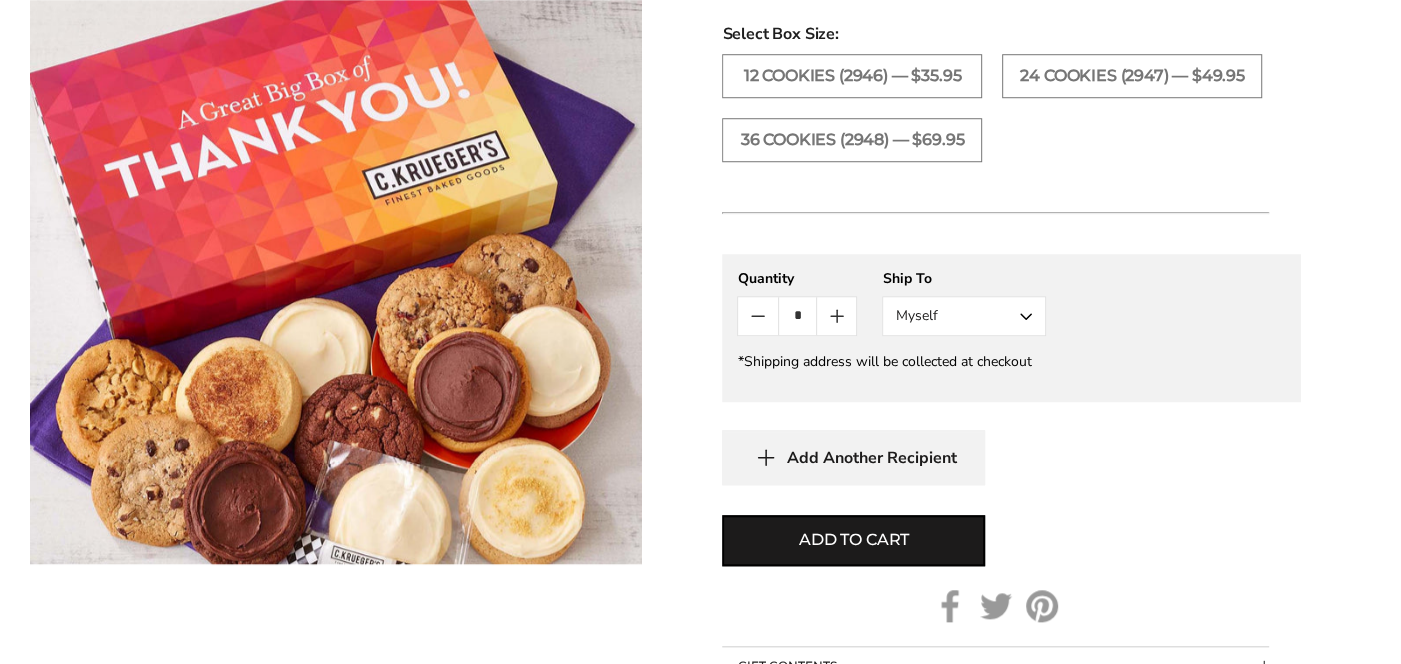 click on "Myself" at bounding box center [964, 316] 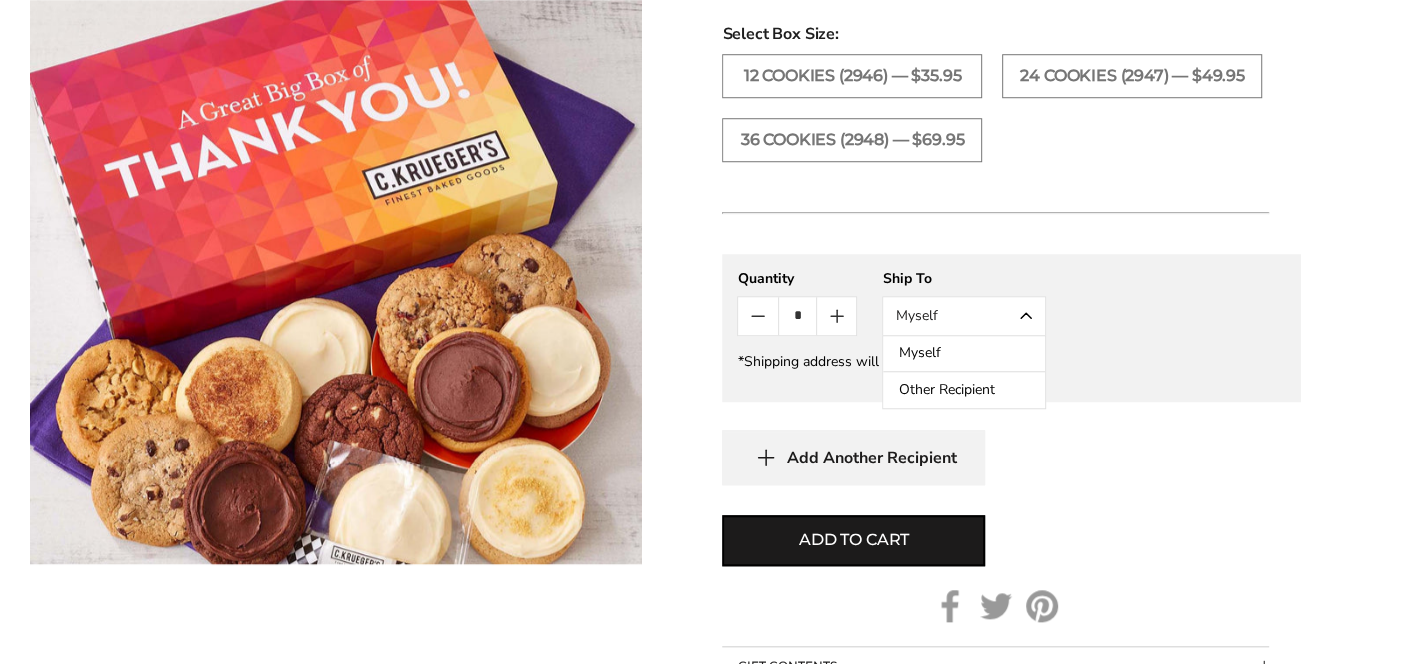 click on "Other Recipient" at bounding box center [964, 390] 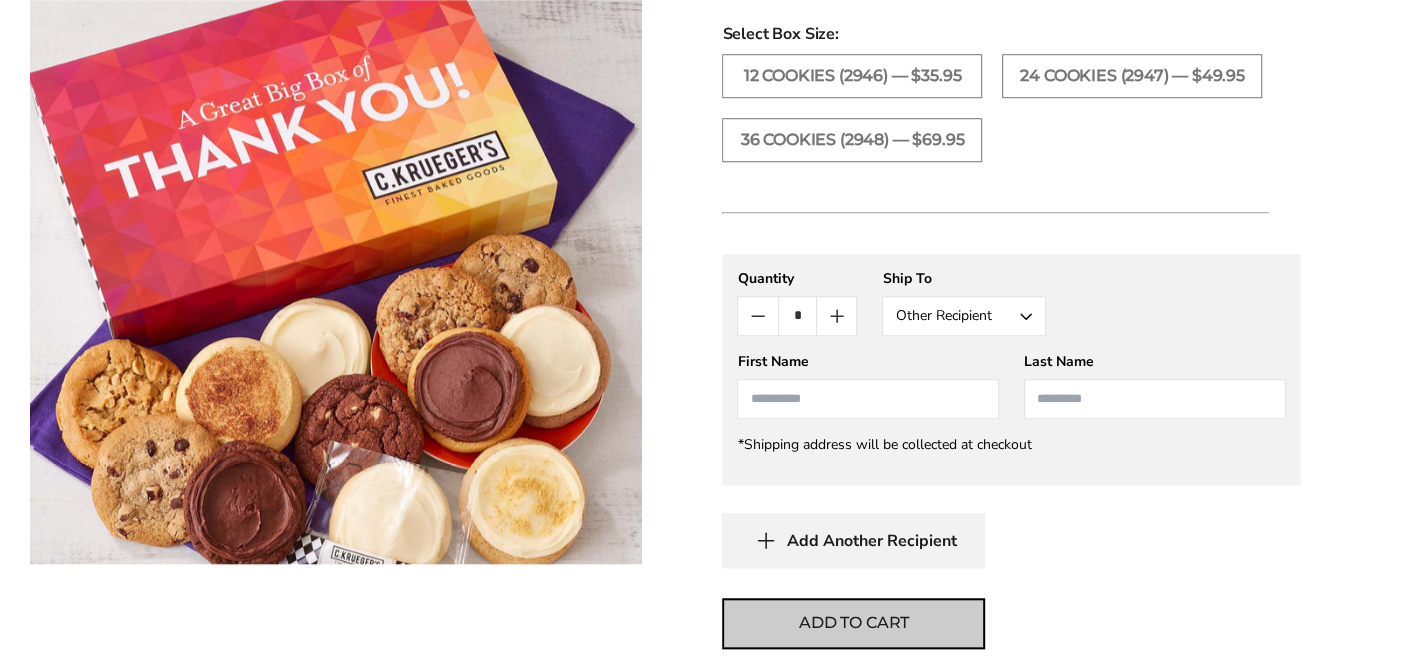 click on "Add to cart" at bounding box center [854, 623] 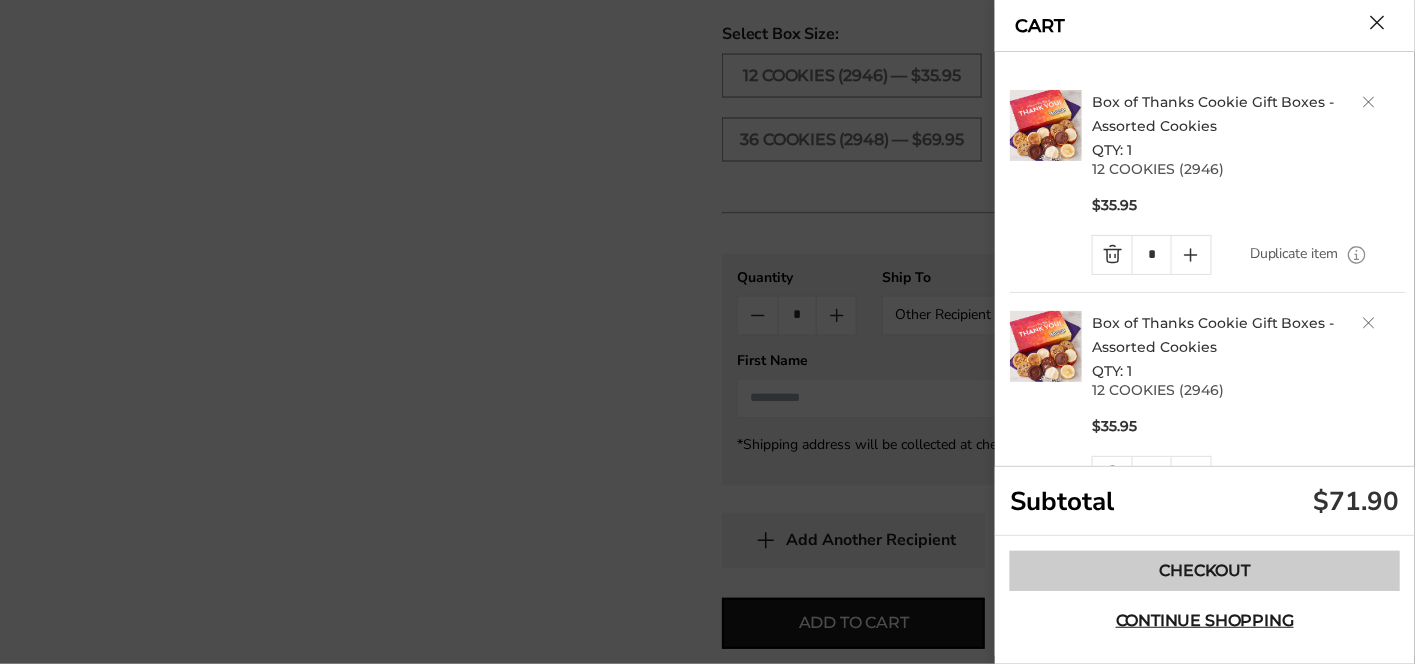 click on "Checkout" at bounding box center (1205, 571) 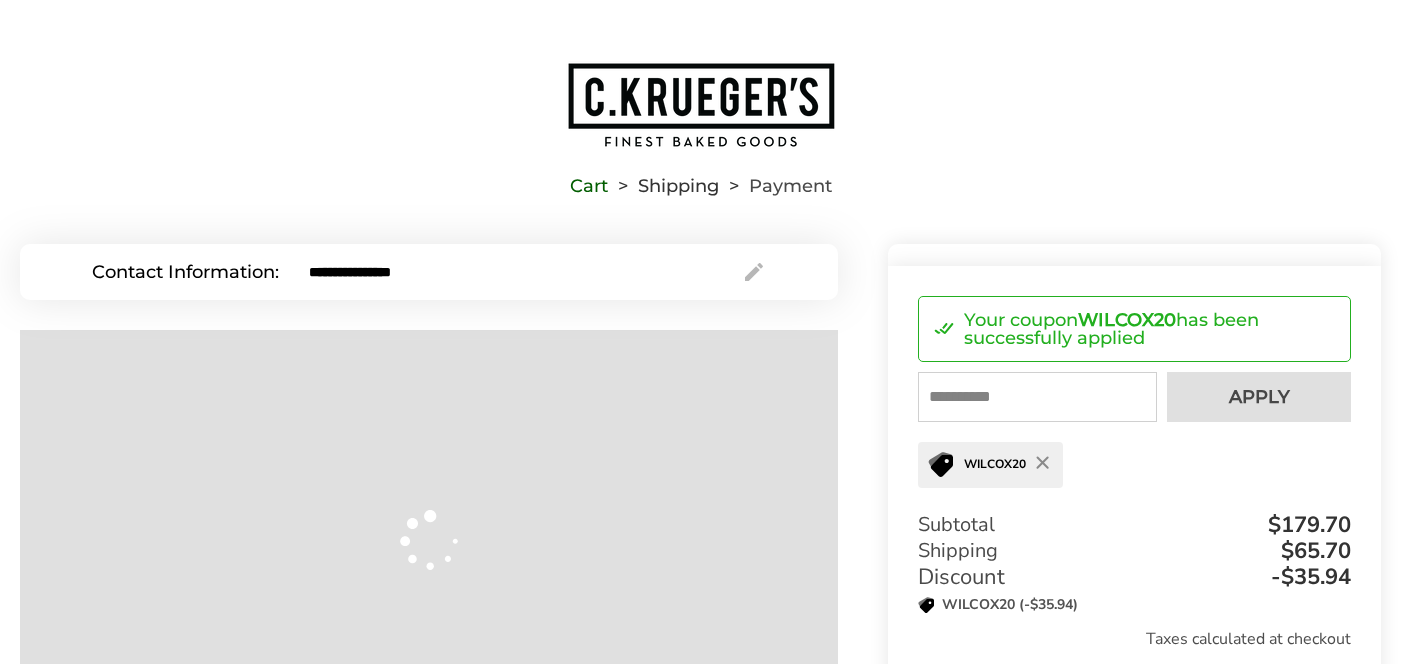 scroll, scrollTop: 0, scrollLeft: 0, axis: both 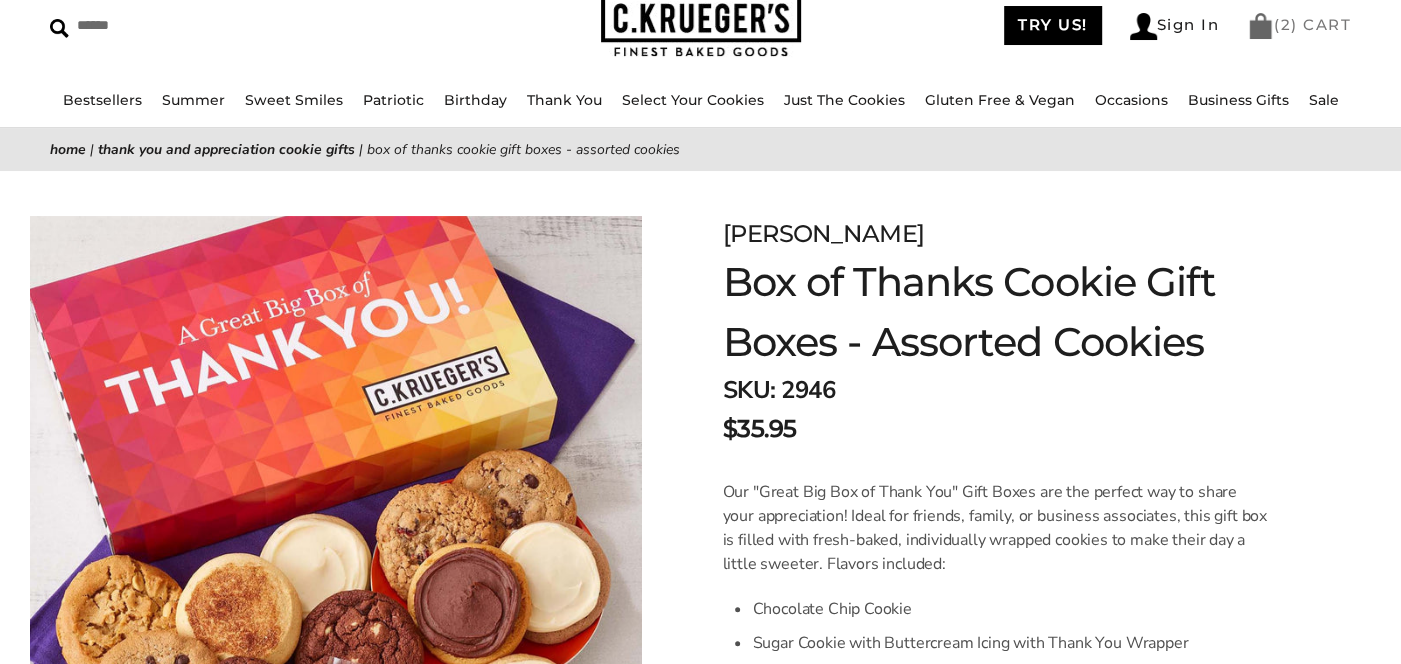 click on "( 2 )  CART" at bounding box center (1299, 24) 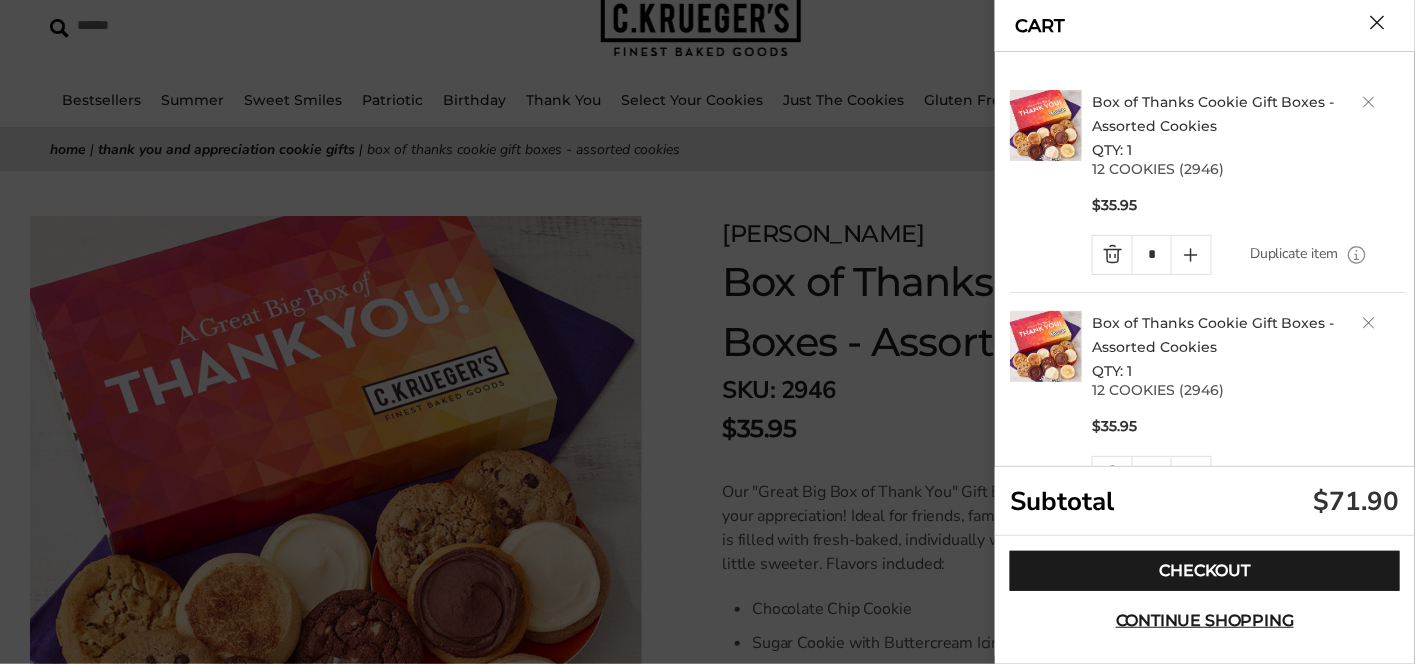 click at bounding box center (1112, 255) 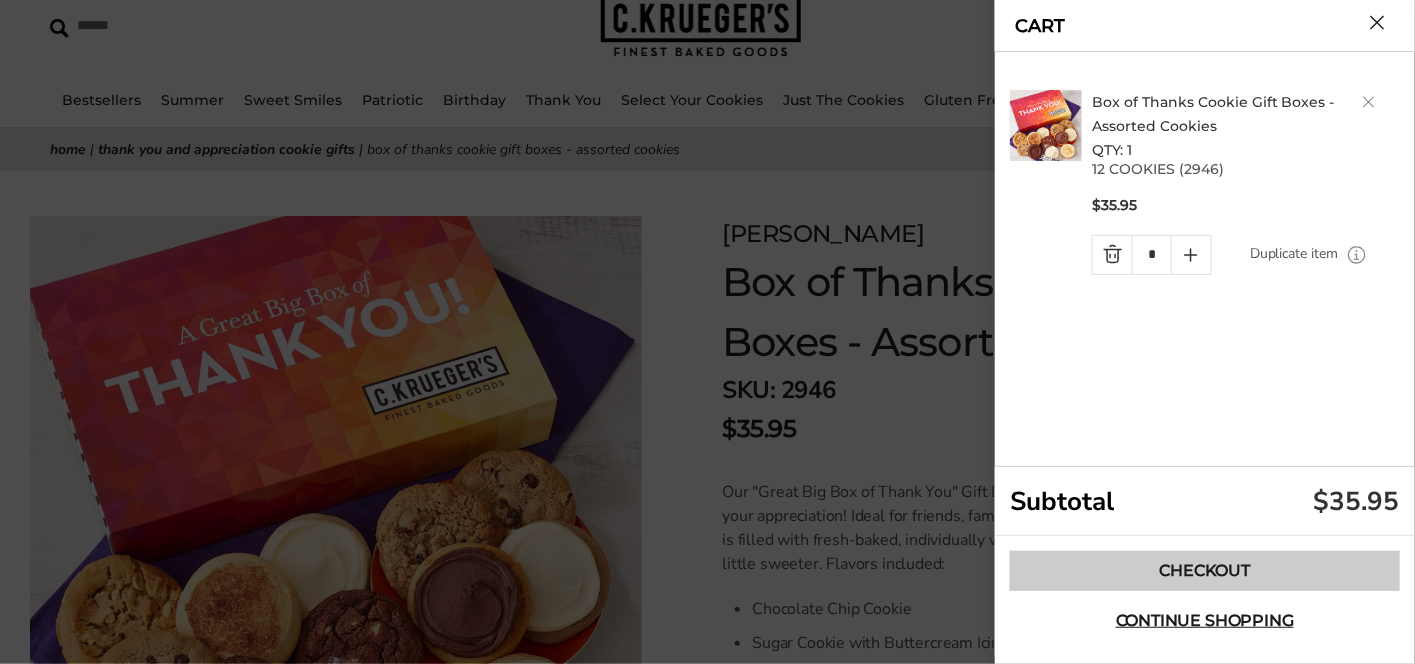 click on "Checkout" at bounding box center (1205, 571) 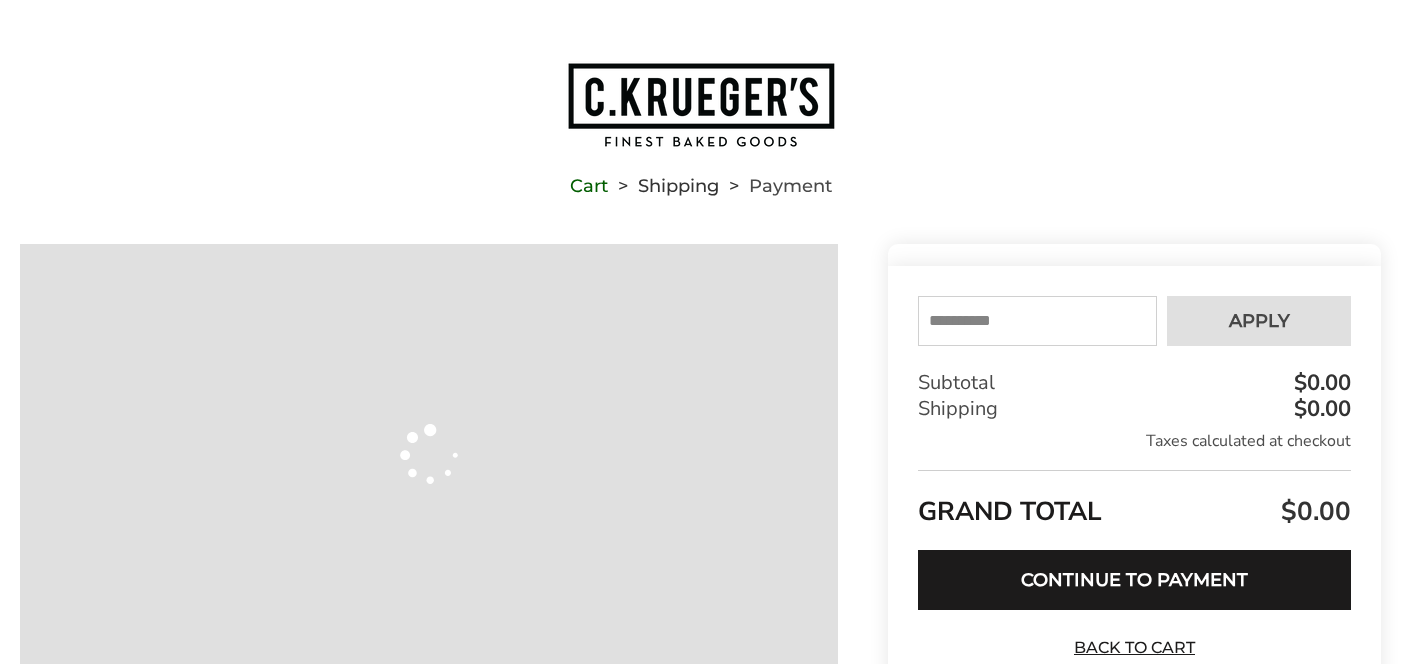 scroll, scrollTop: 0, scrollLeft: 0, axis: both 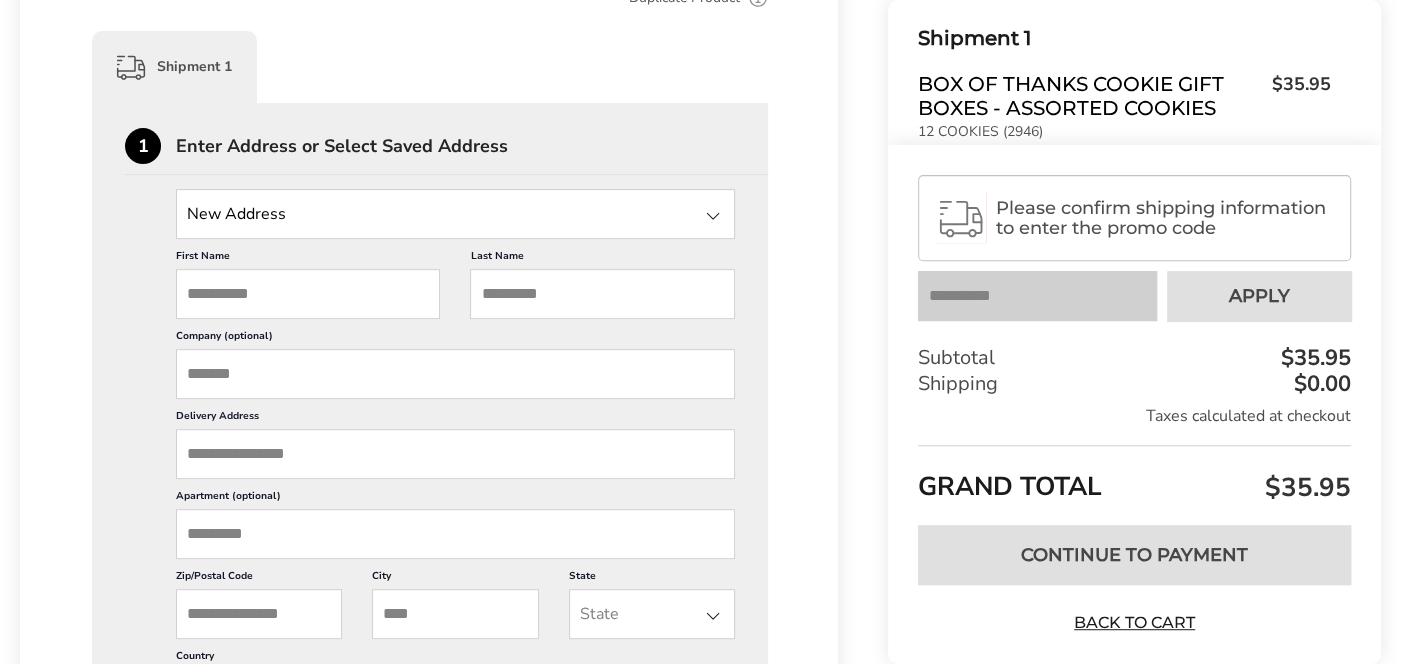 click at bounding box center (455, 214) 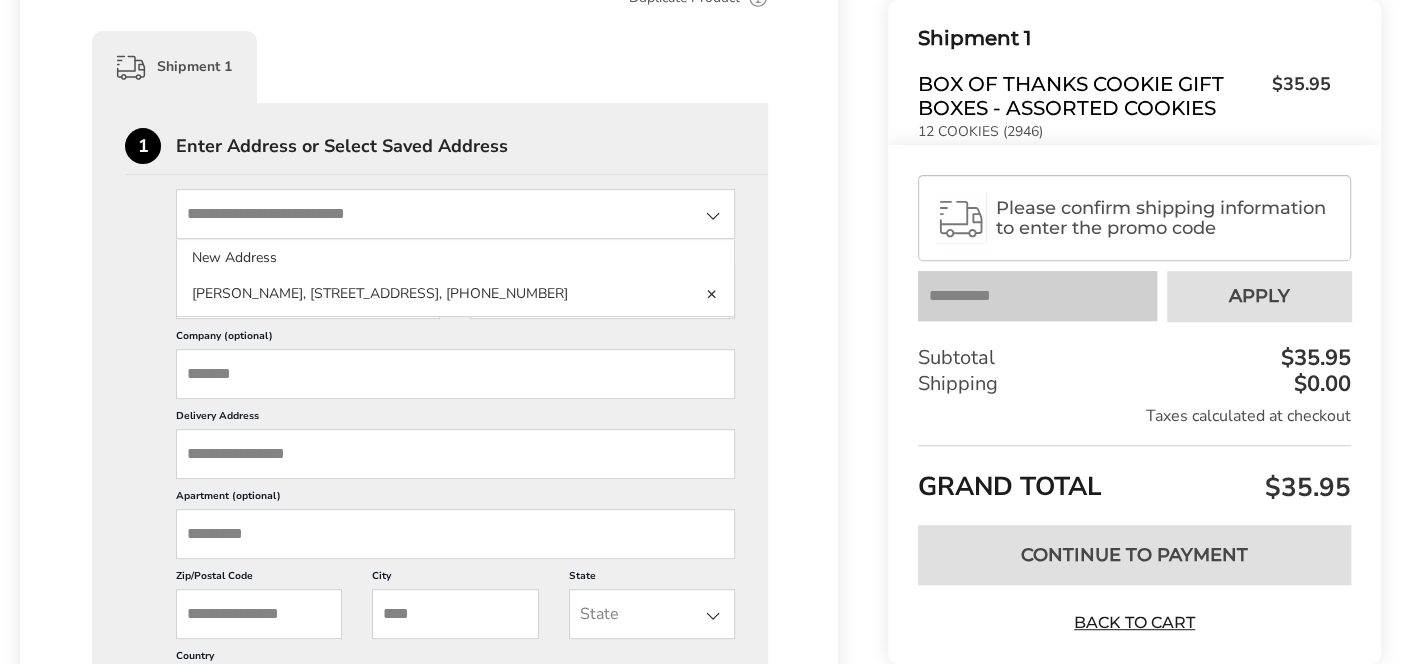 type on "**********" 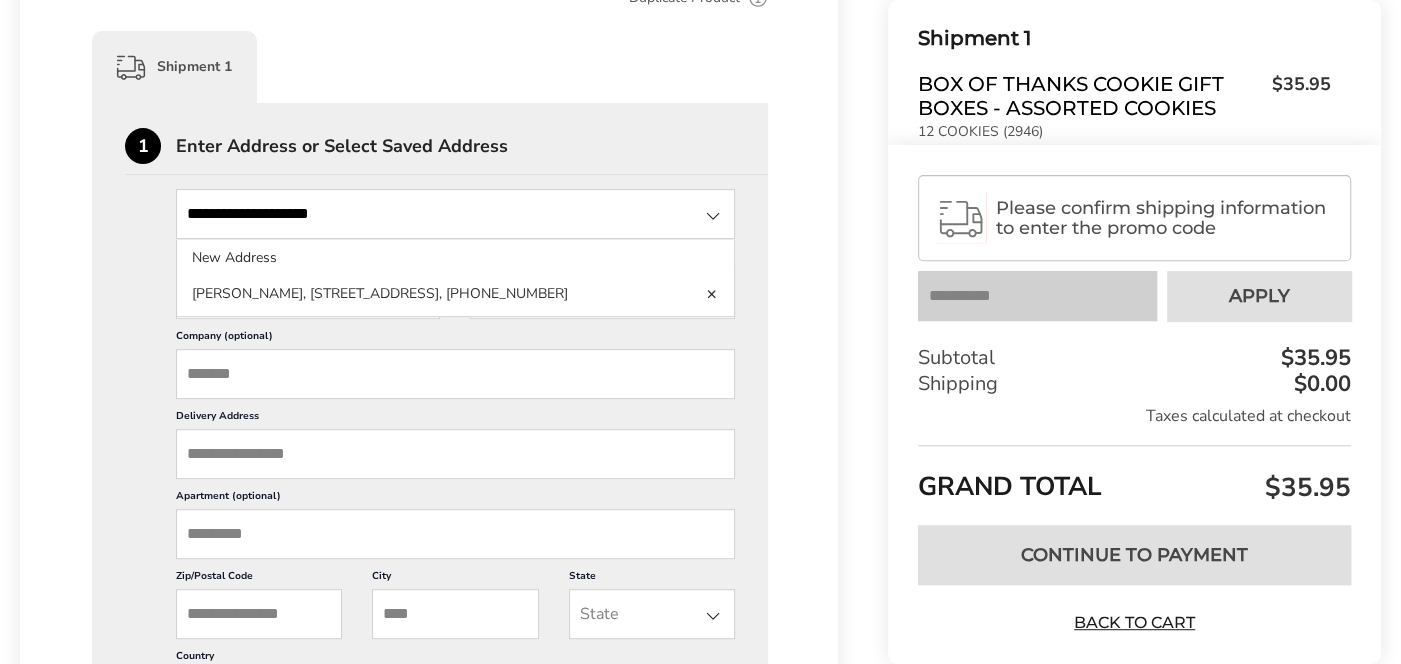 type on "**********" 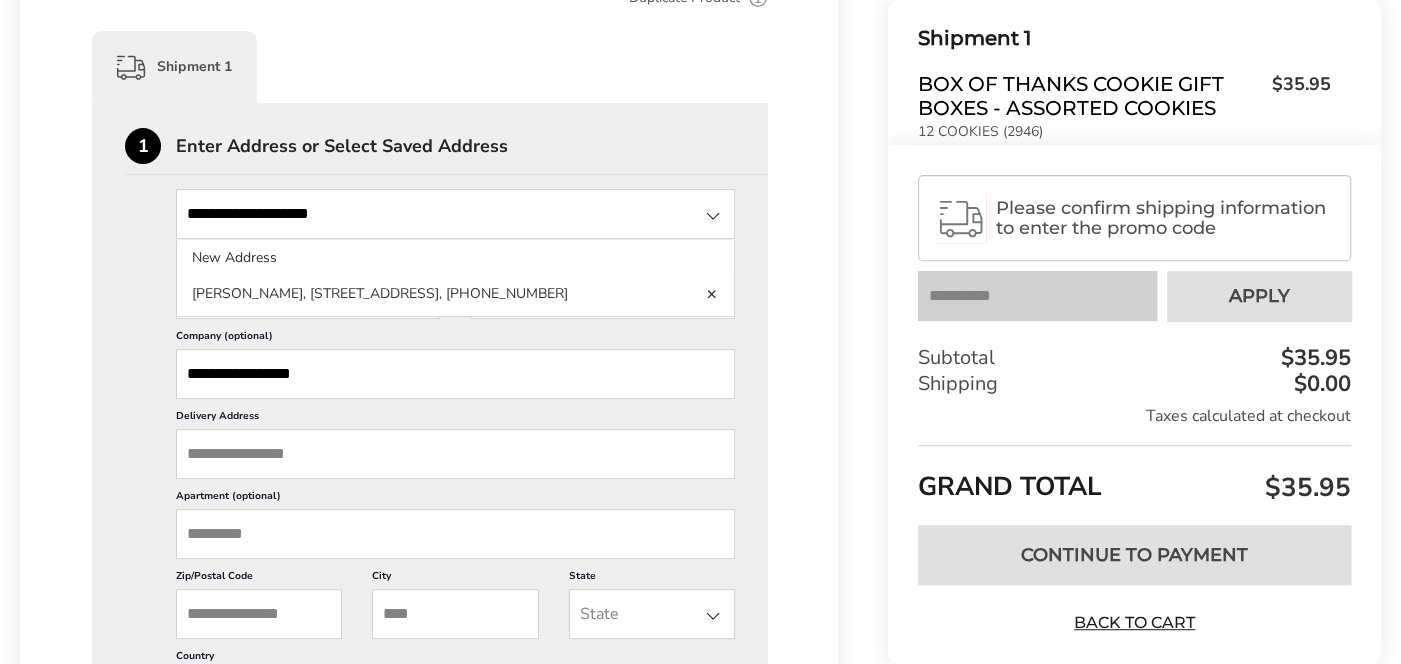 type on "**********" 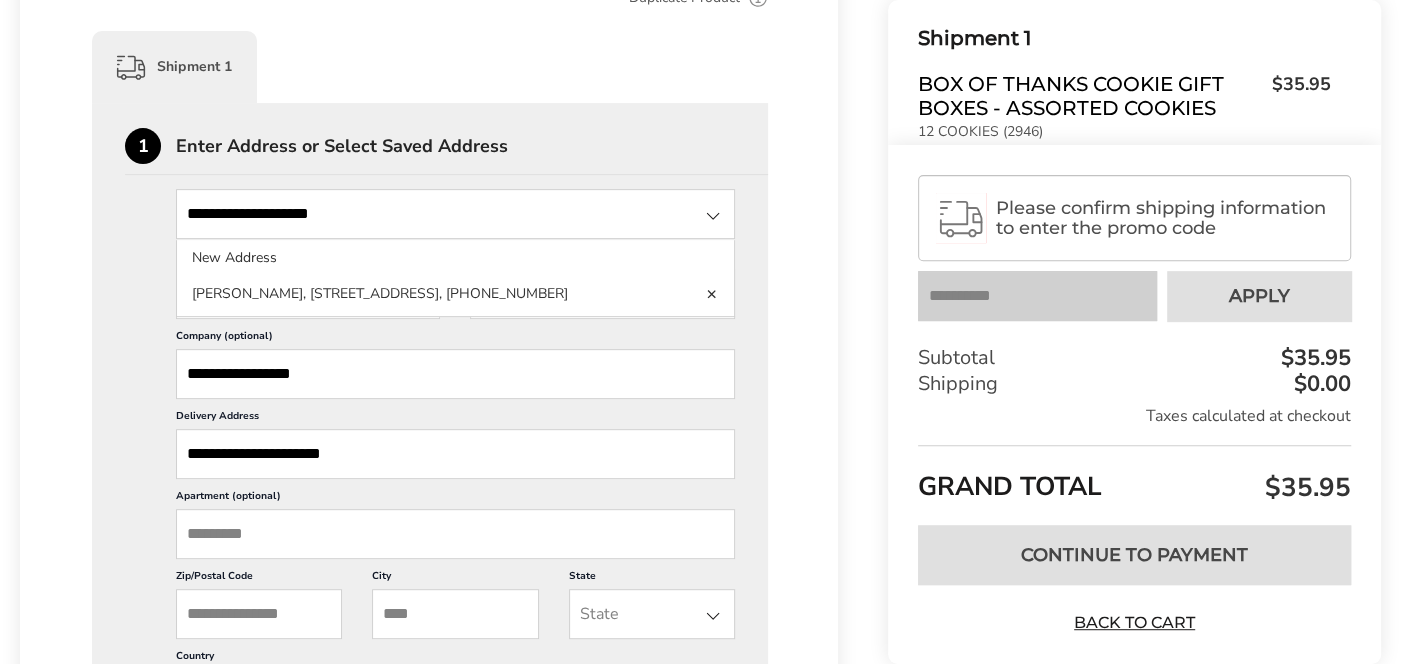 type on "**" 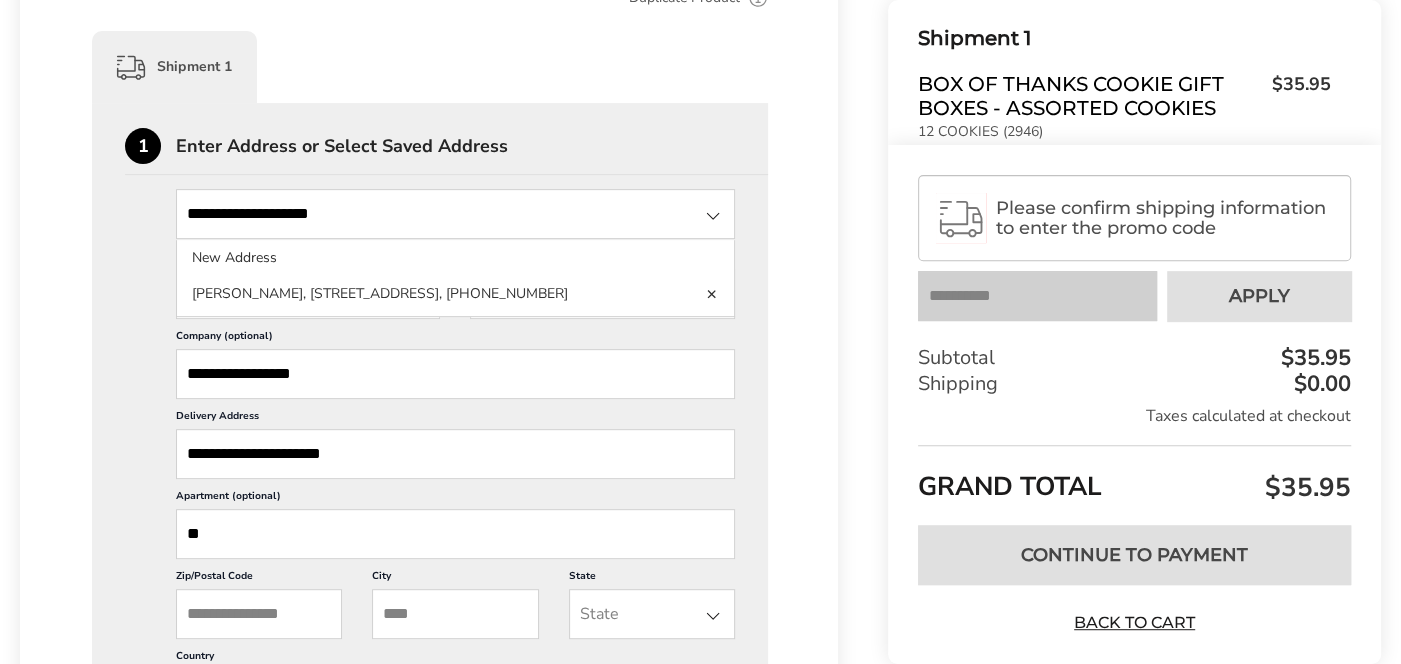 type on "*****" 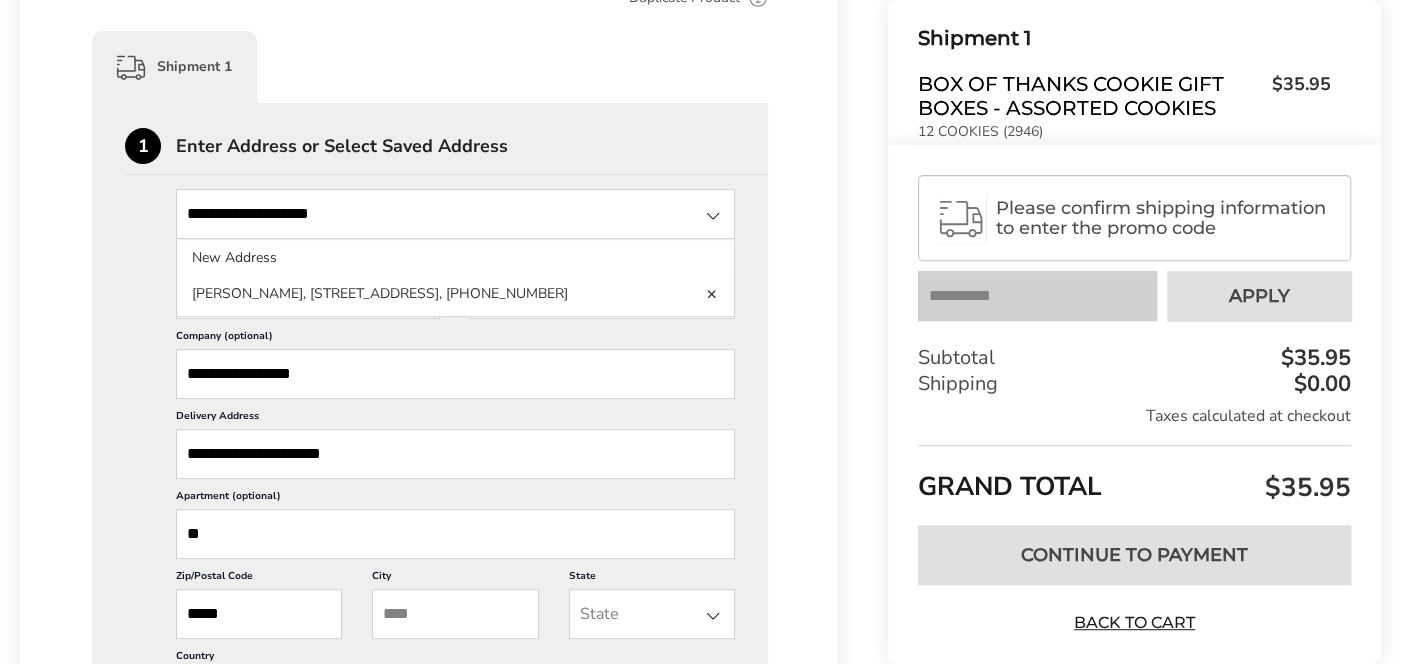 type on "**********" 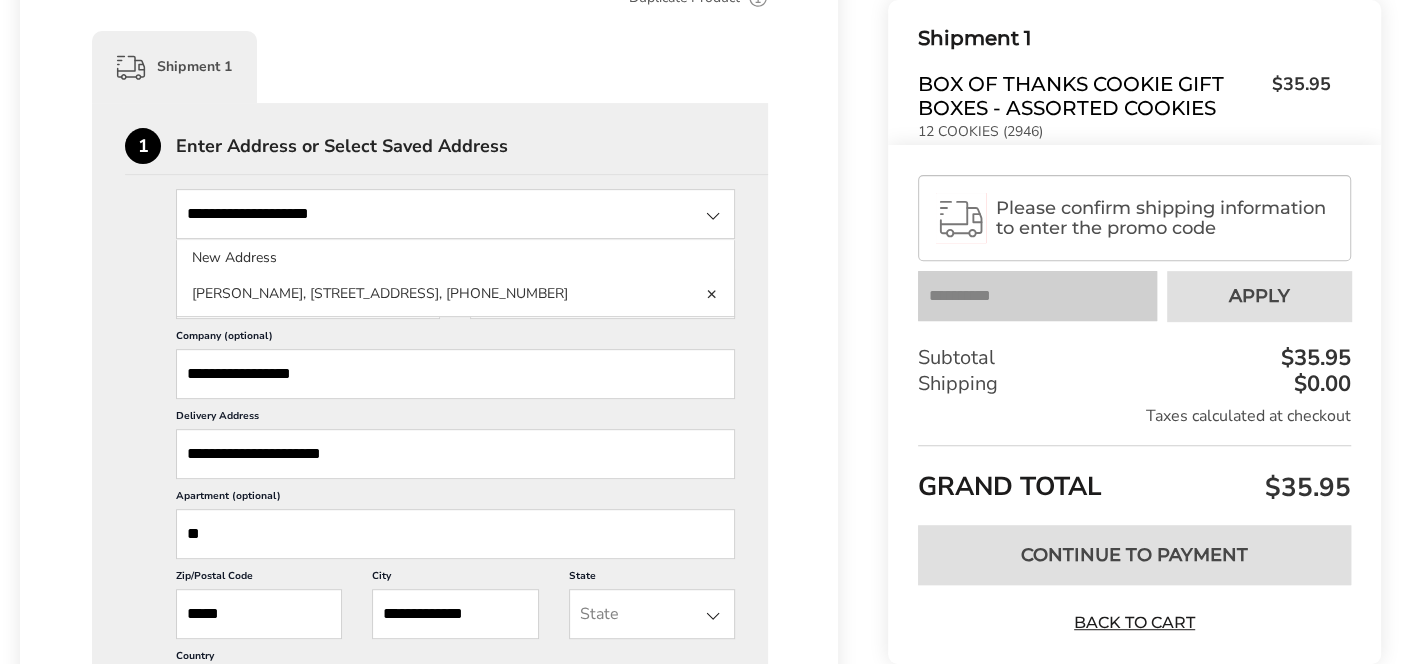 type on "**" 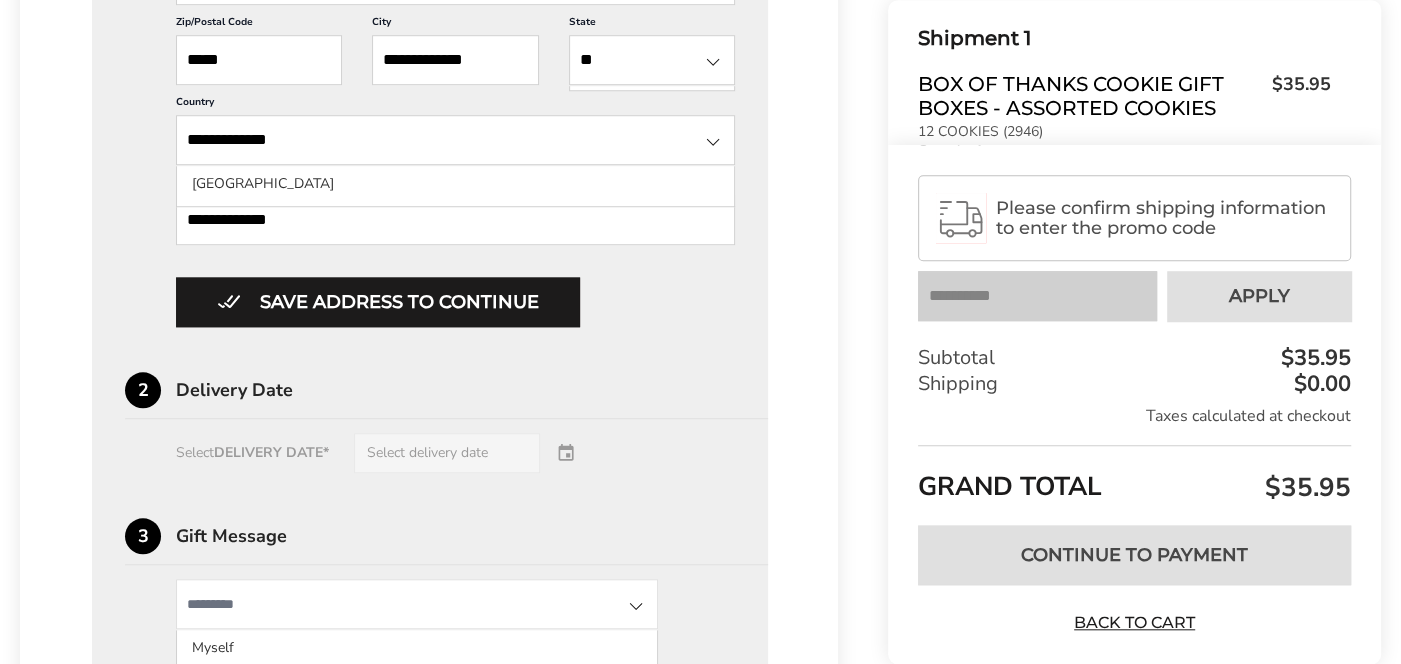 scroll, scrollTop: 1200, scrollLeft: 0, axis: vertical 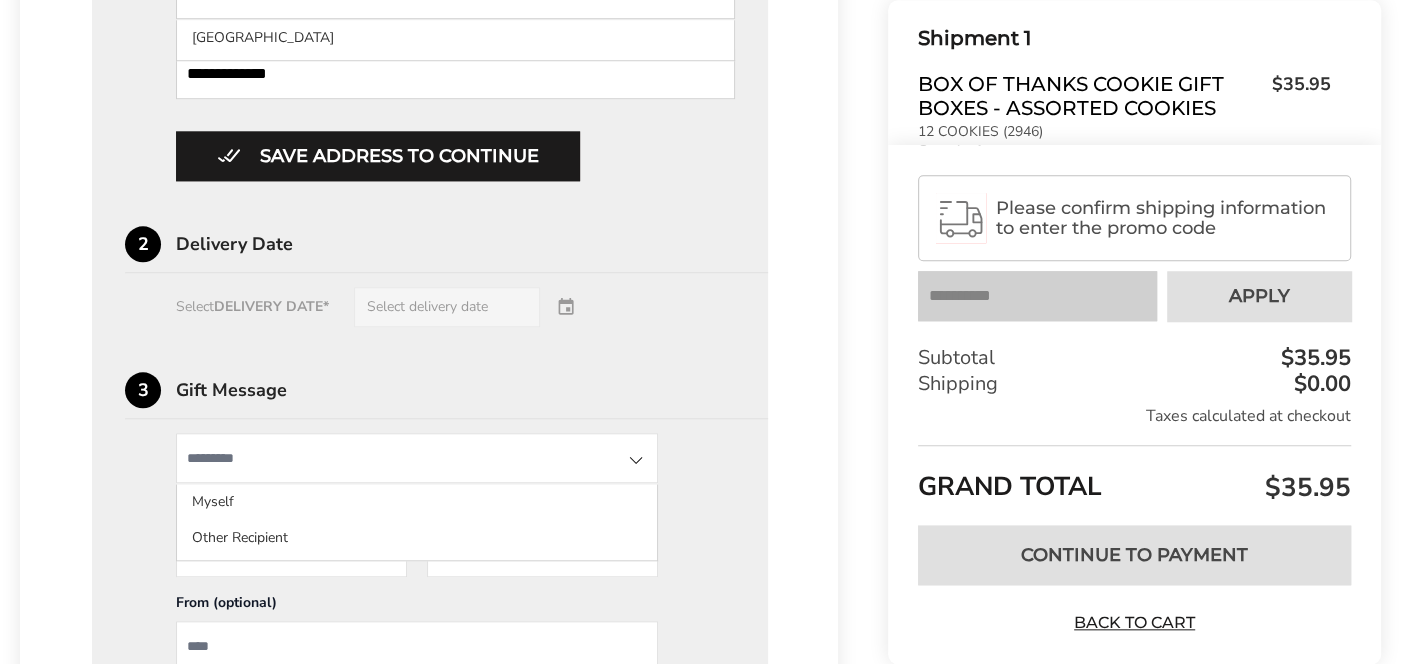 click at bounding box center (417, 458) 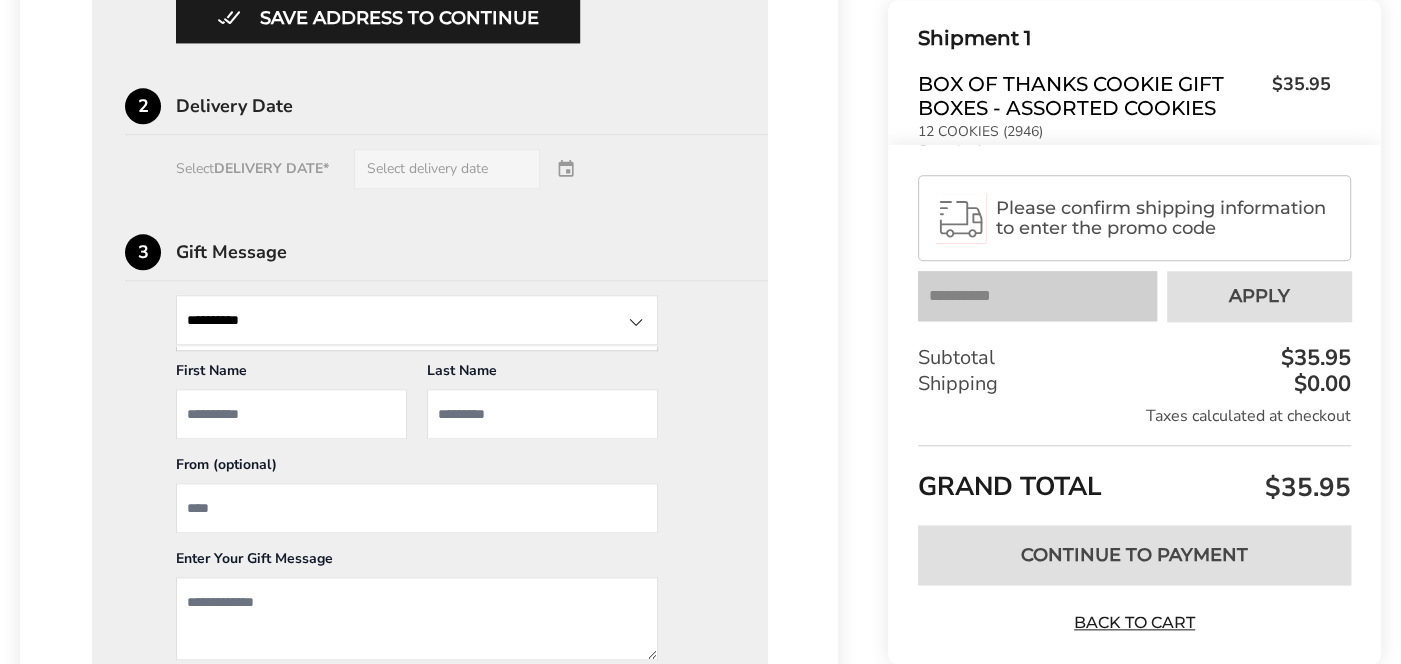 scroll, scrollTop: 1400, scrollLeft: 0, axis: vertical 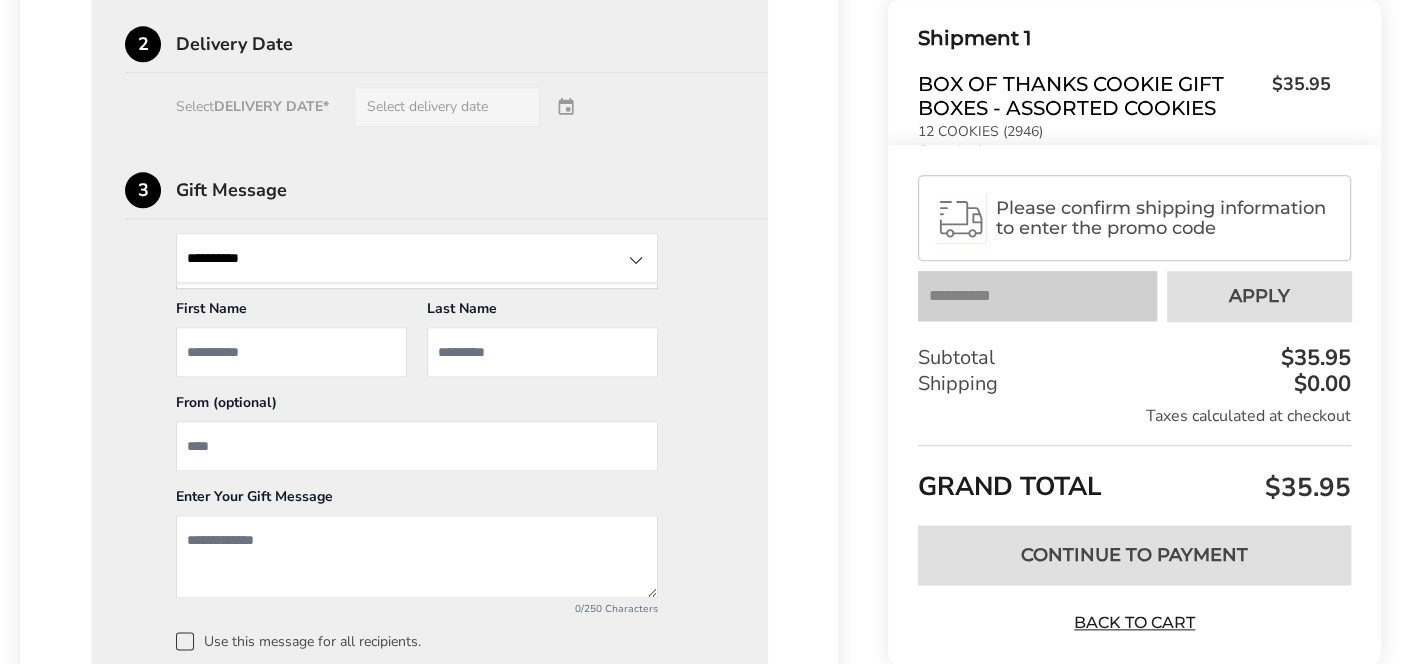 type on "**********" 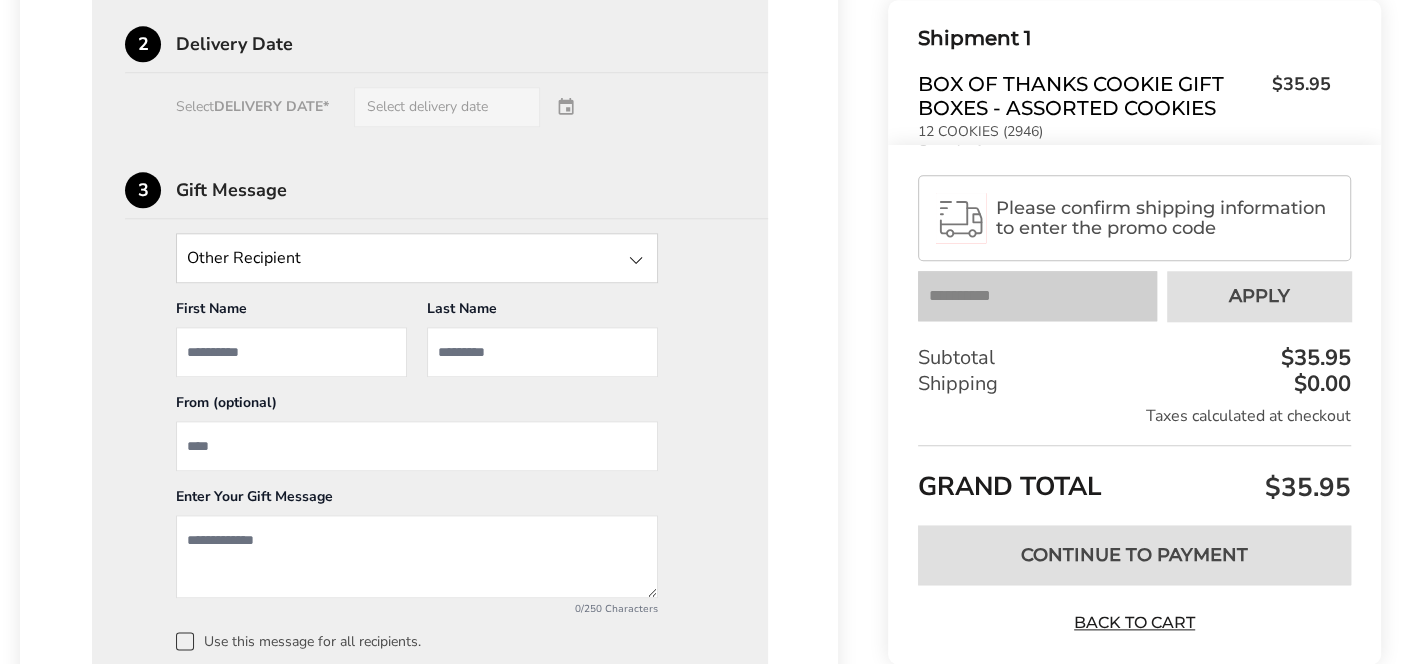 click at bounding box center (636, 260) 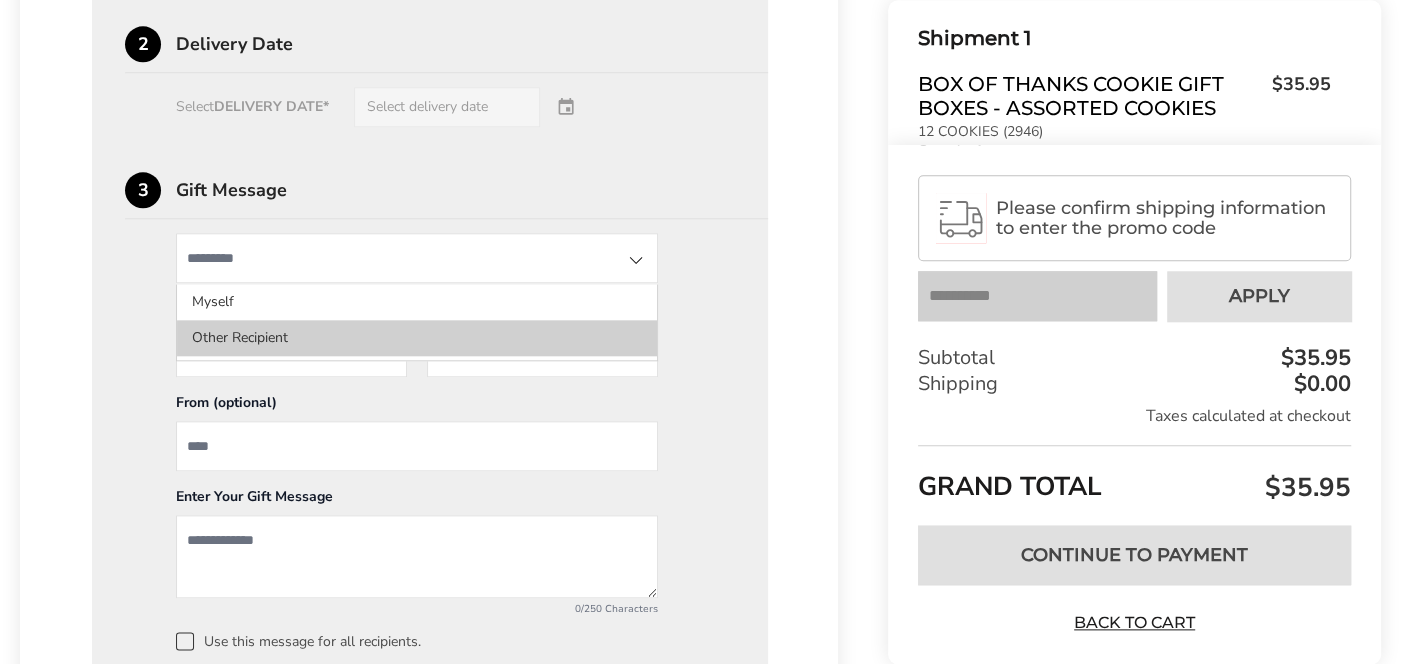 click on "Other Recipient" 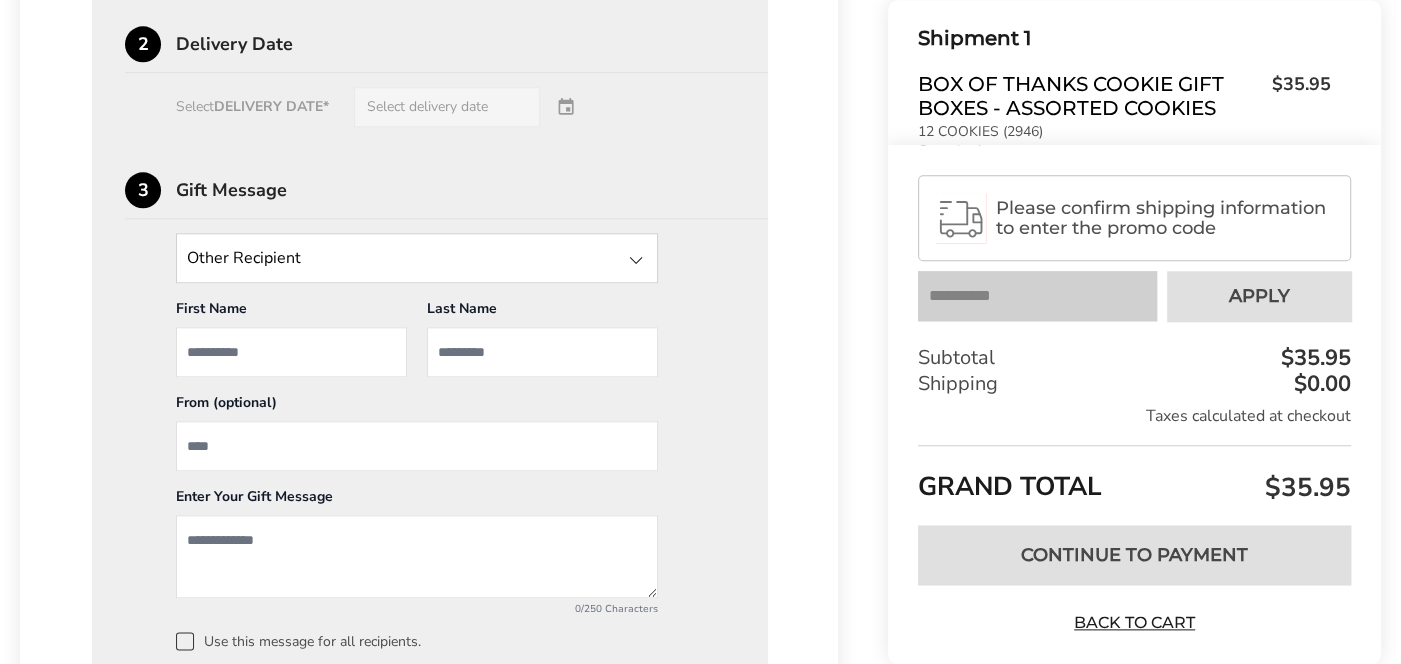 click at bounding box center [417, 556] 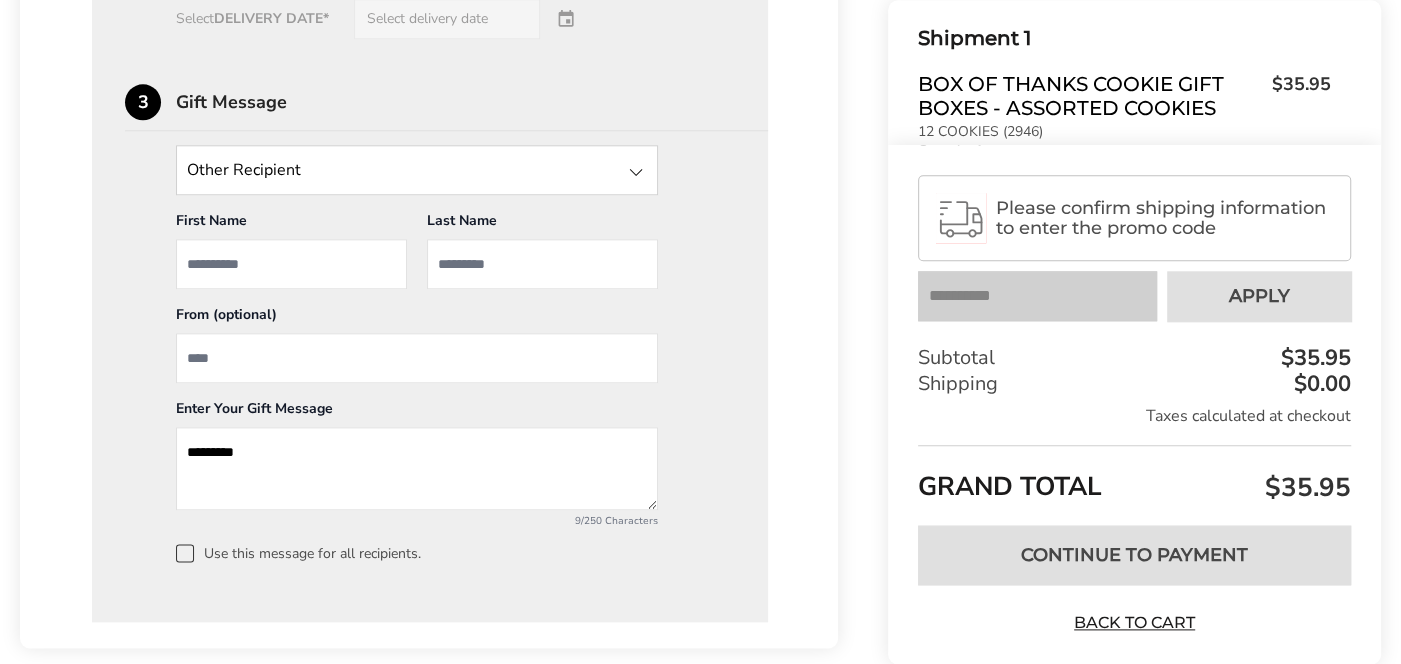scroll, scrollTop: 1495, scrollLeft: 0, axis: vertical 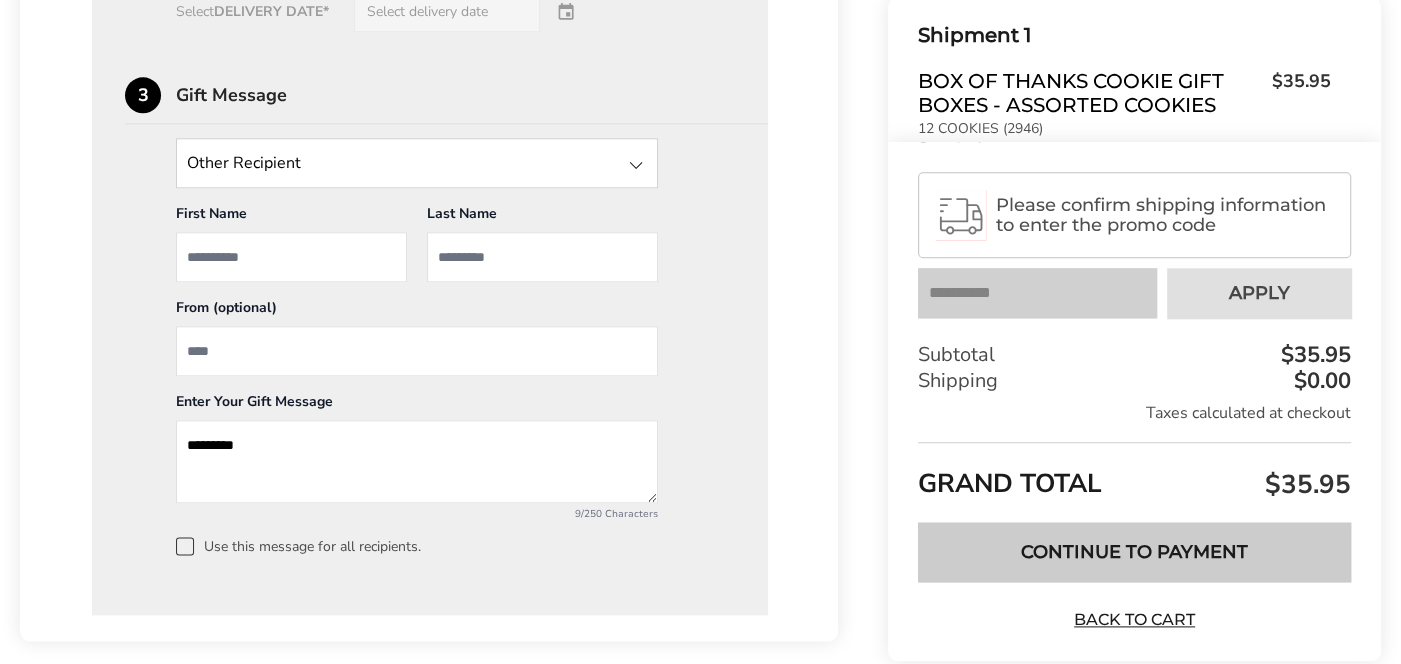 type on "*********" 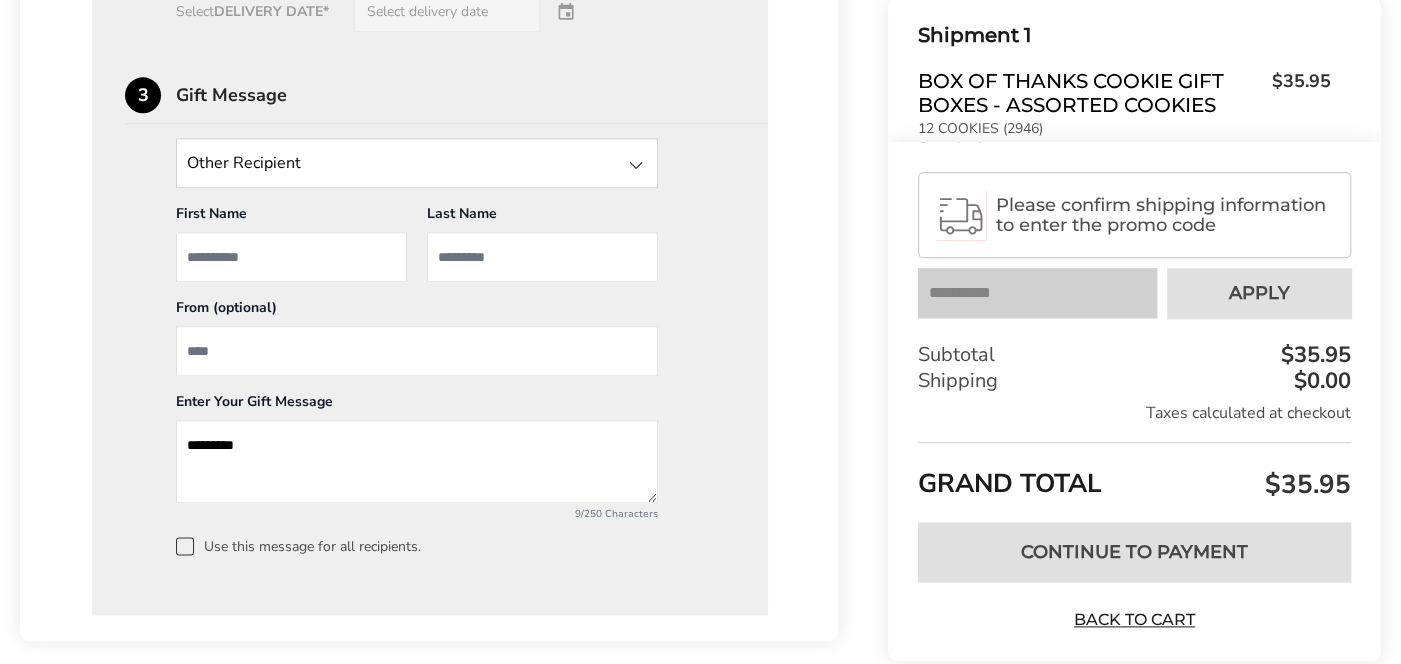 scroll, scrollTop: 1595, scrollLeft: 0, axis: vertical 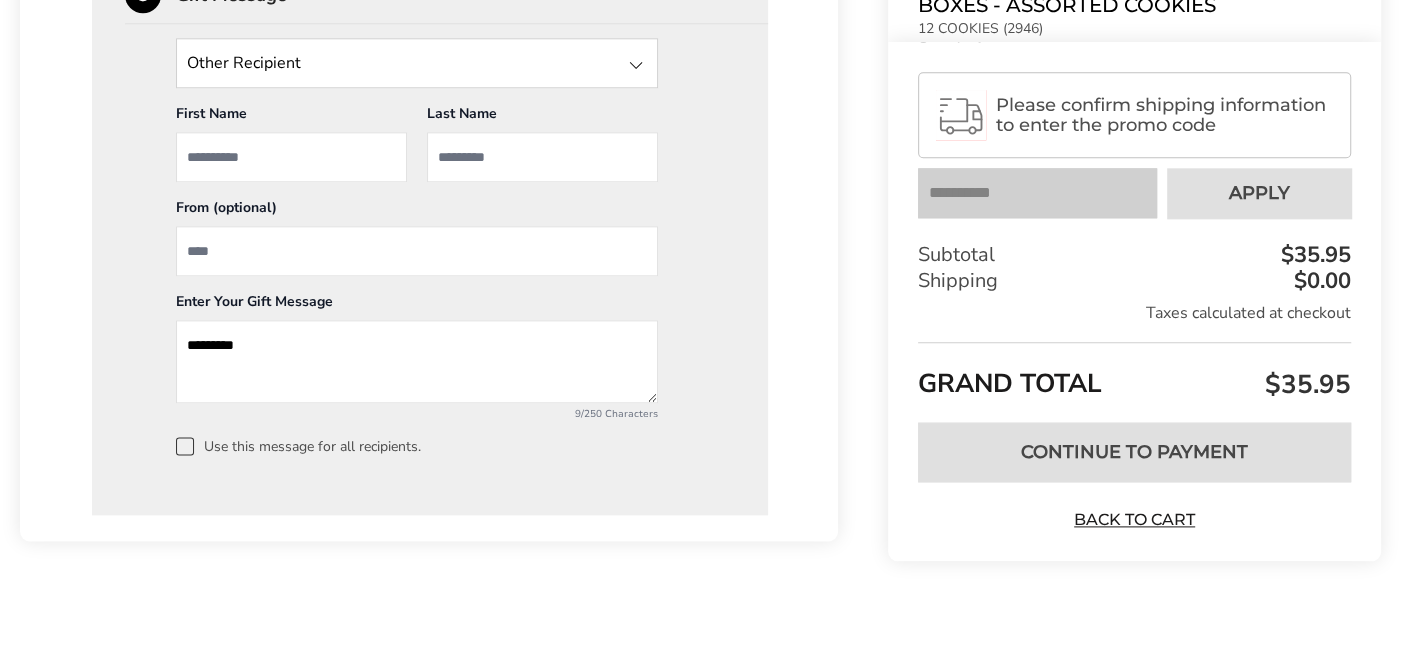 click at bounding box center [185, 446] 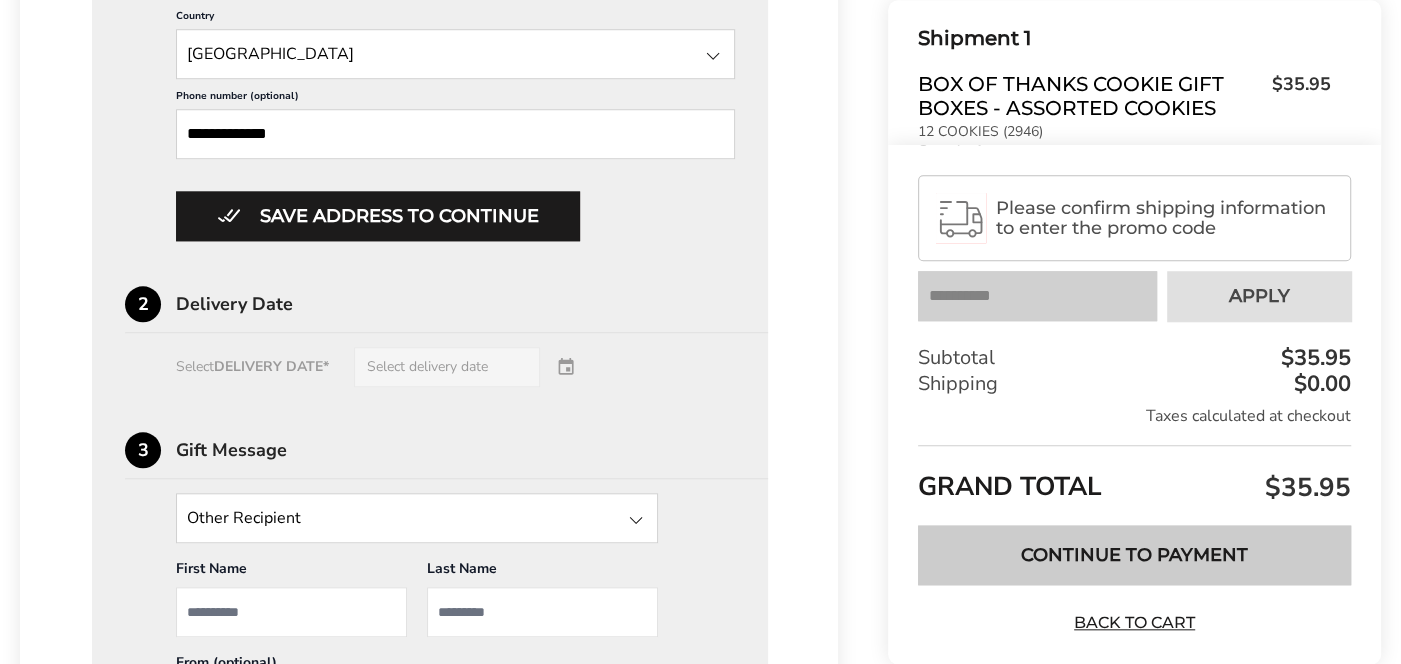 scroll, scrollTop: 1095, scrollLeft: 0, axis: vertical 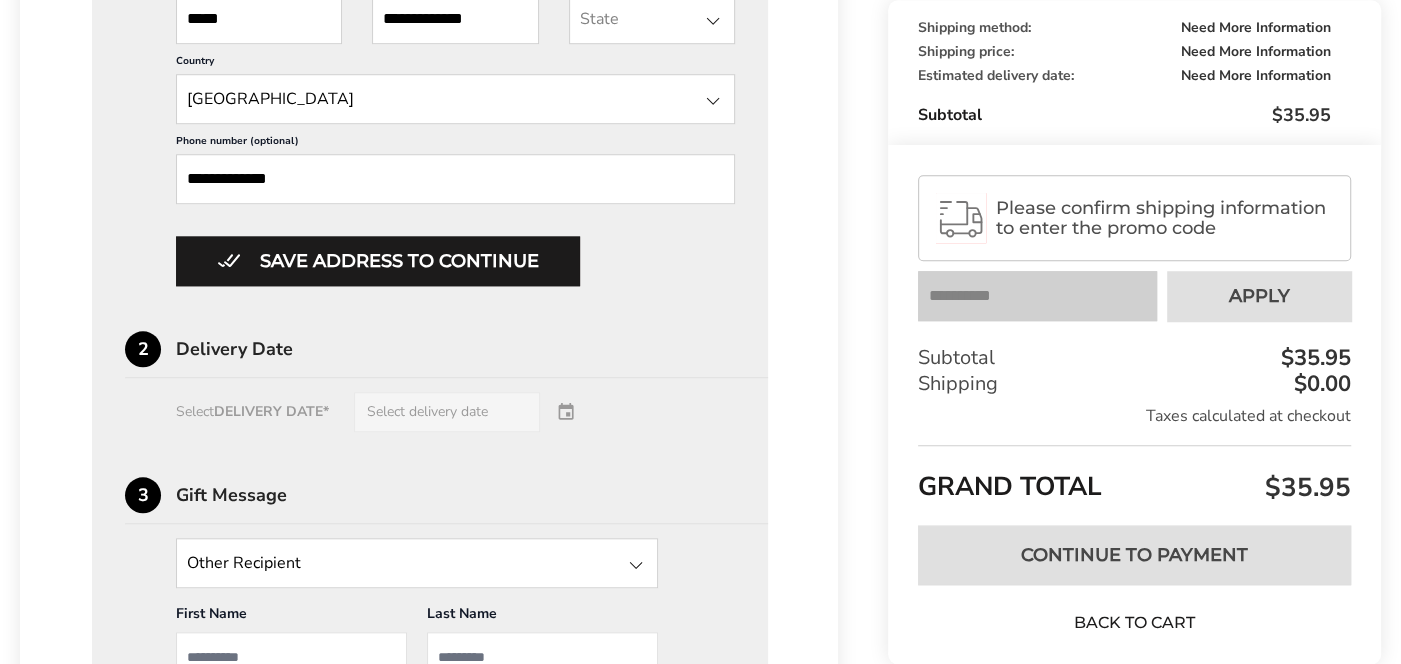 click on "Back to Cart" at bounding box center (1134, 623) 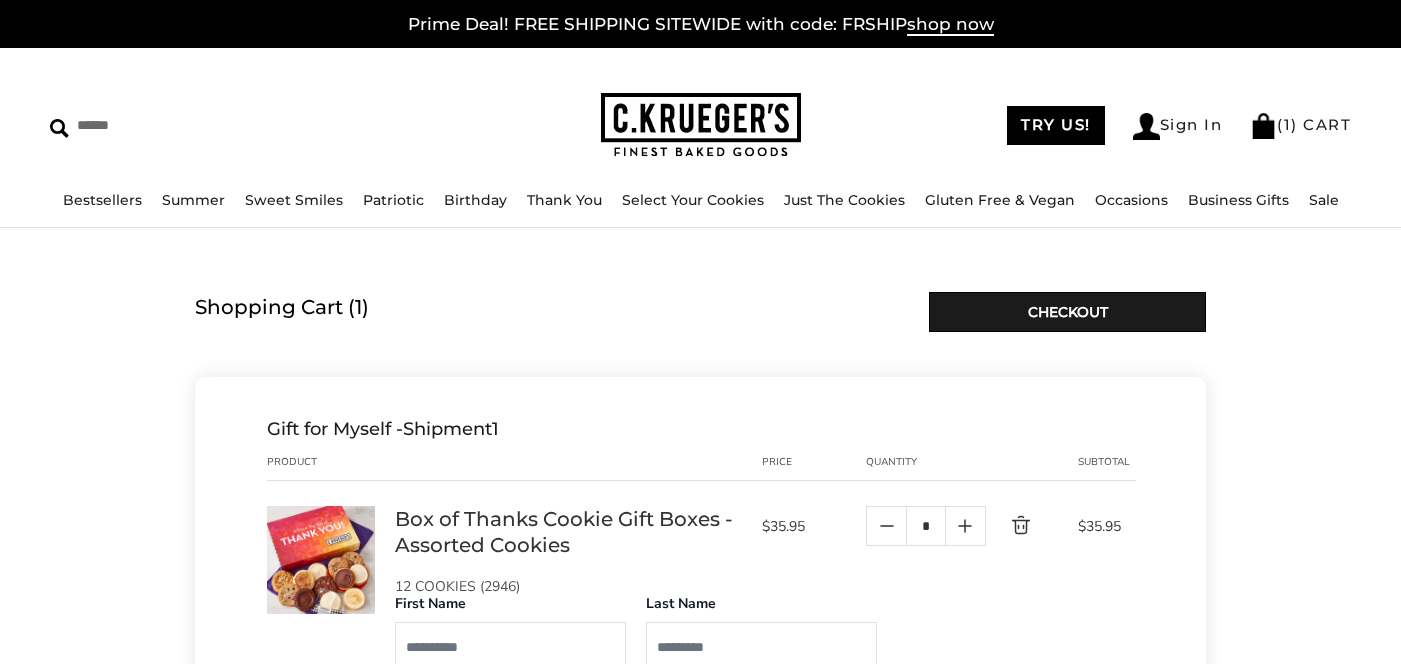 scroll, scrollTop: 0, scrollLeft: 0, axis: both 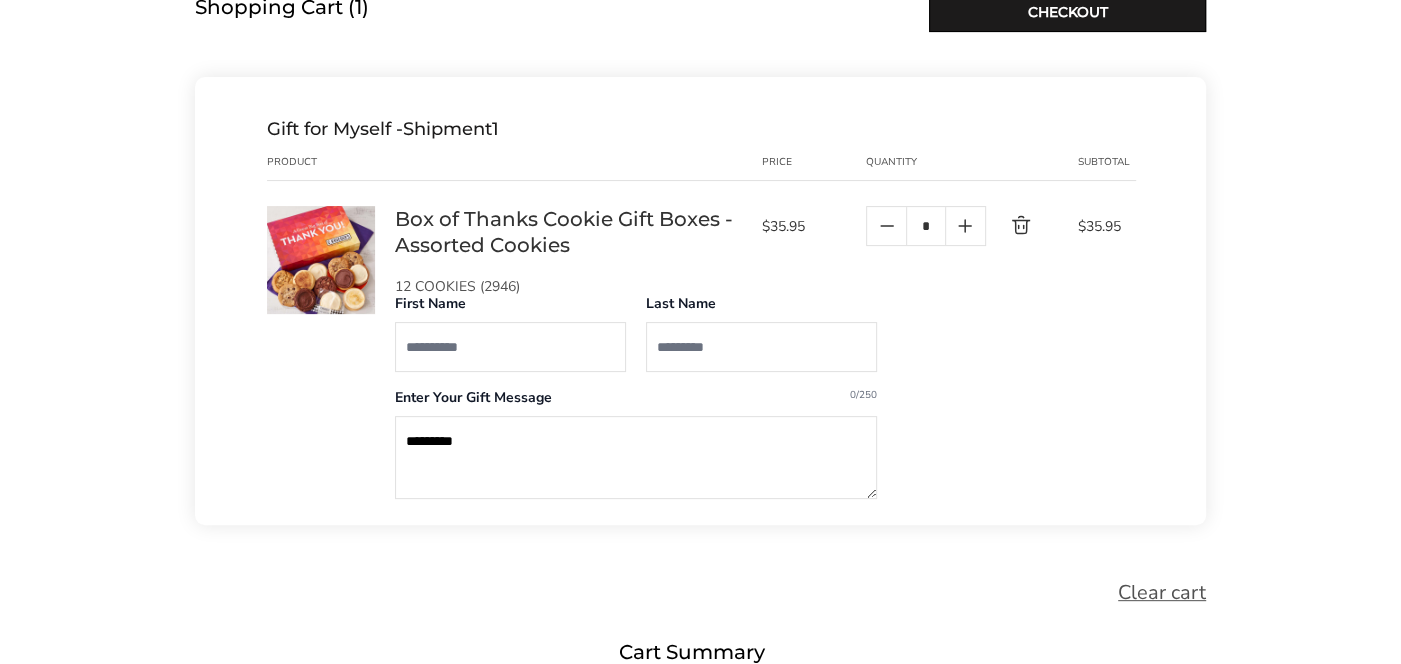 click at bounding box center (510, 347) 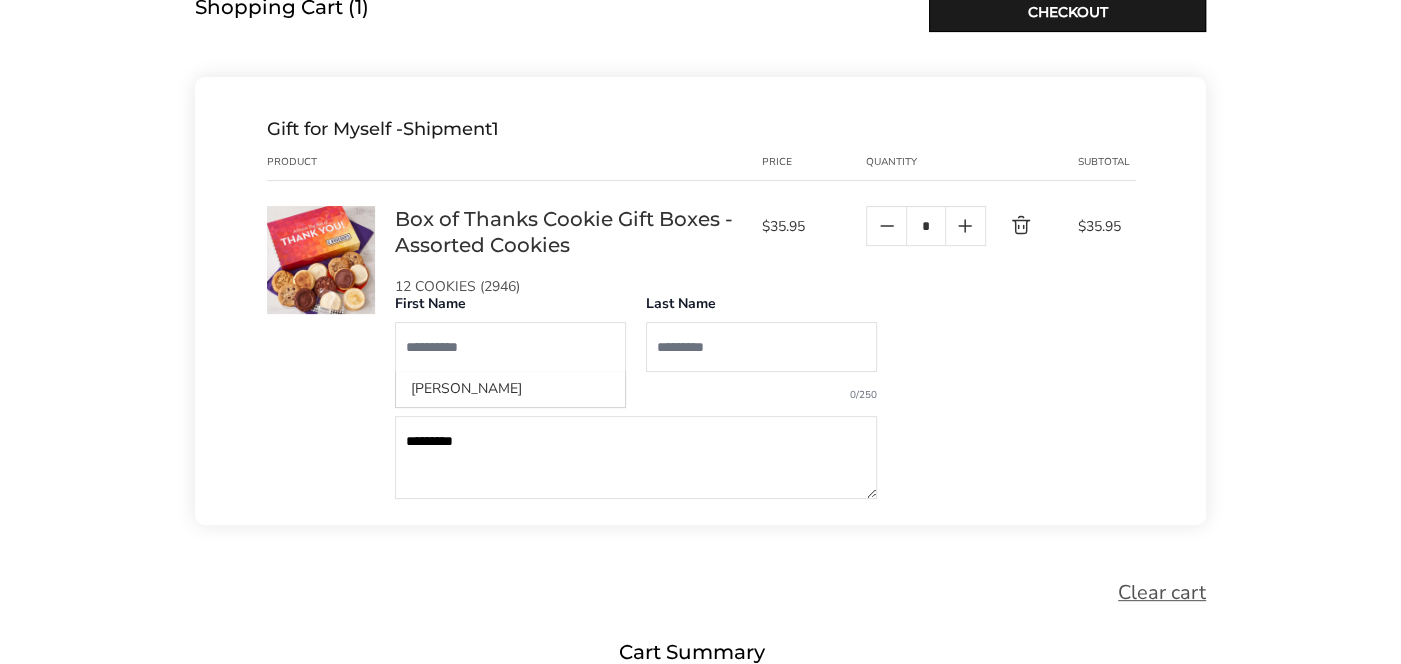 click at bounding box center (761, 347) 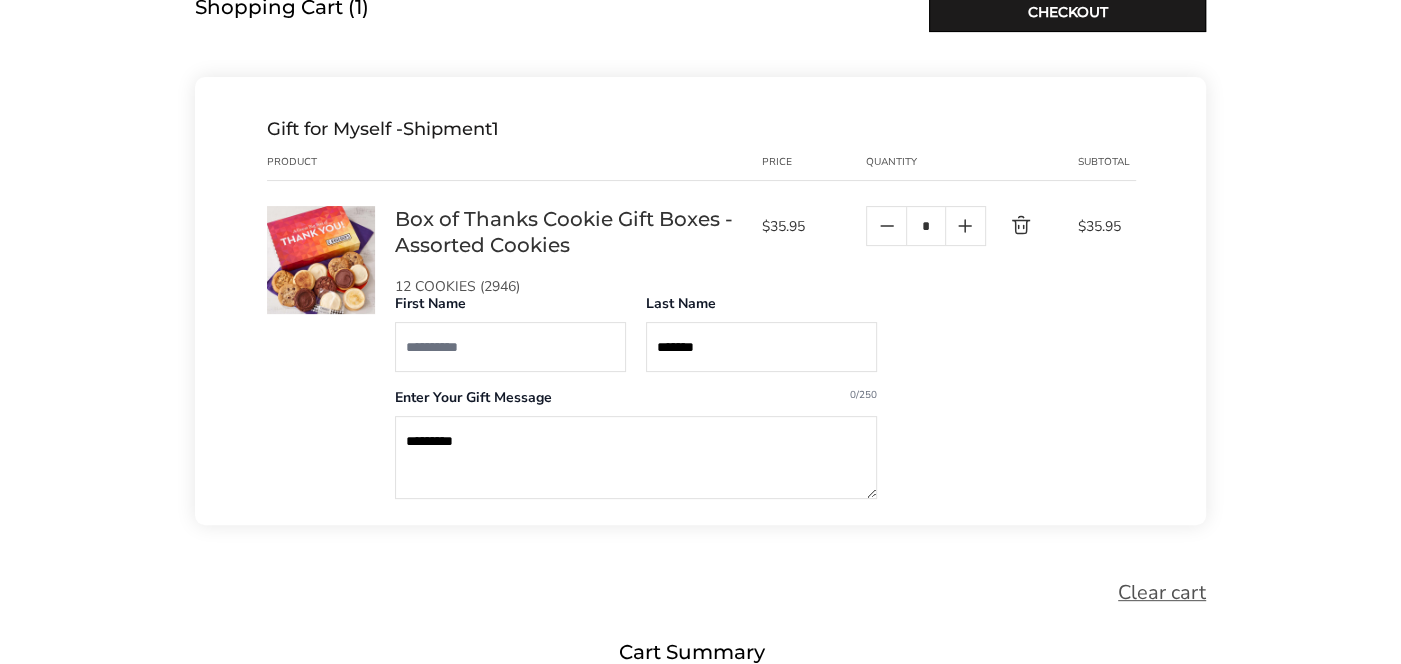 drag, startPoint x: 694, startPoint y: 344, endPoint x: 636, endPoint y: 345, distance: 58.00862 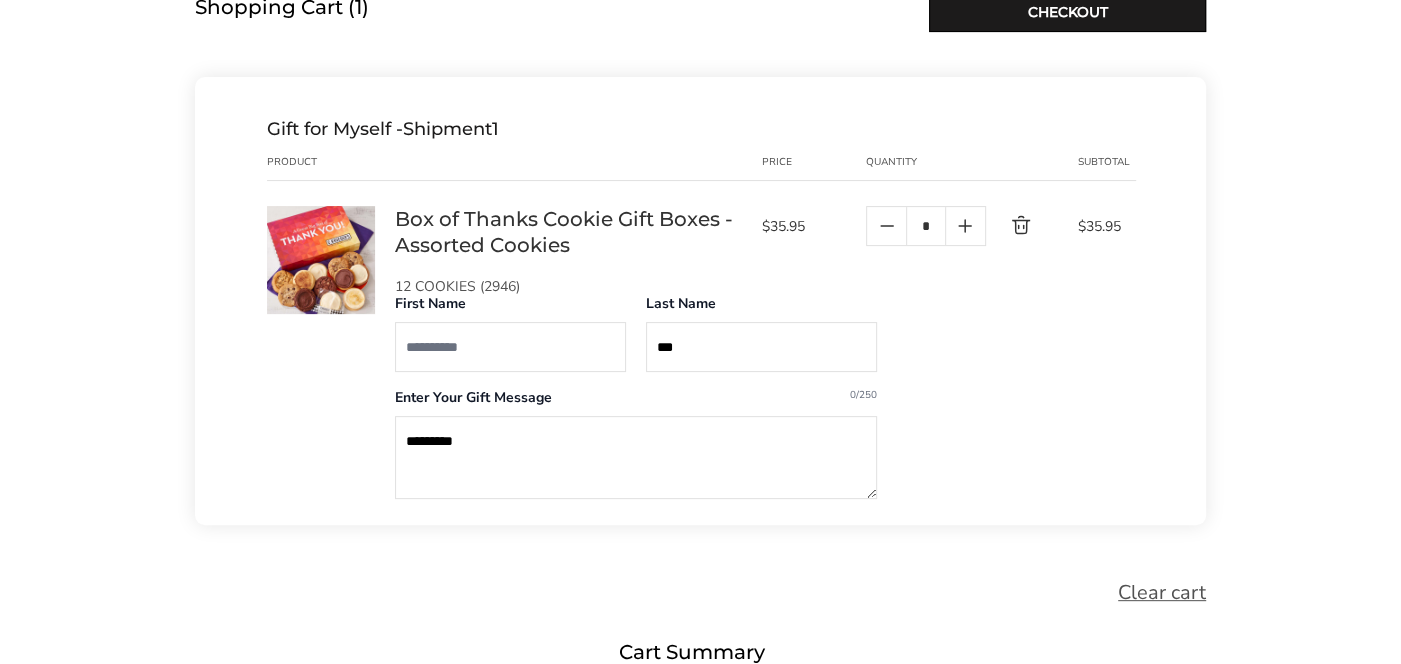 drag, startPoint x: 720, startPoint y: 344, endPoint x: 636, endPoint y: 345, distance: 84.00595 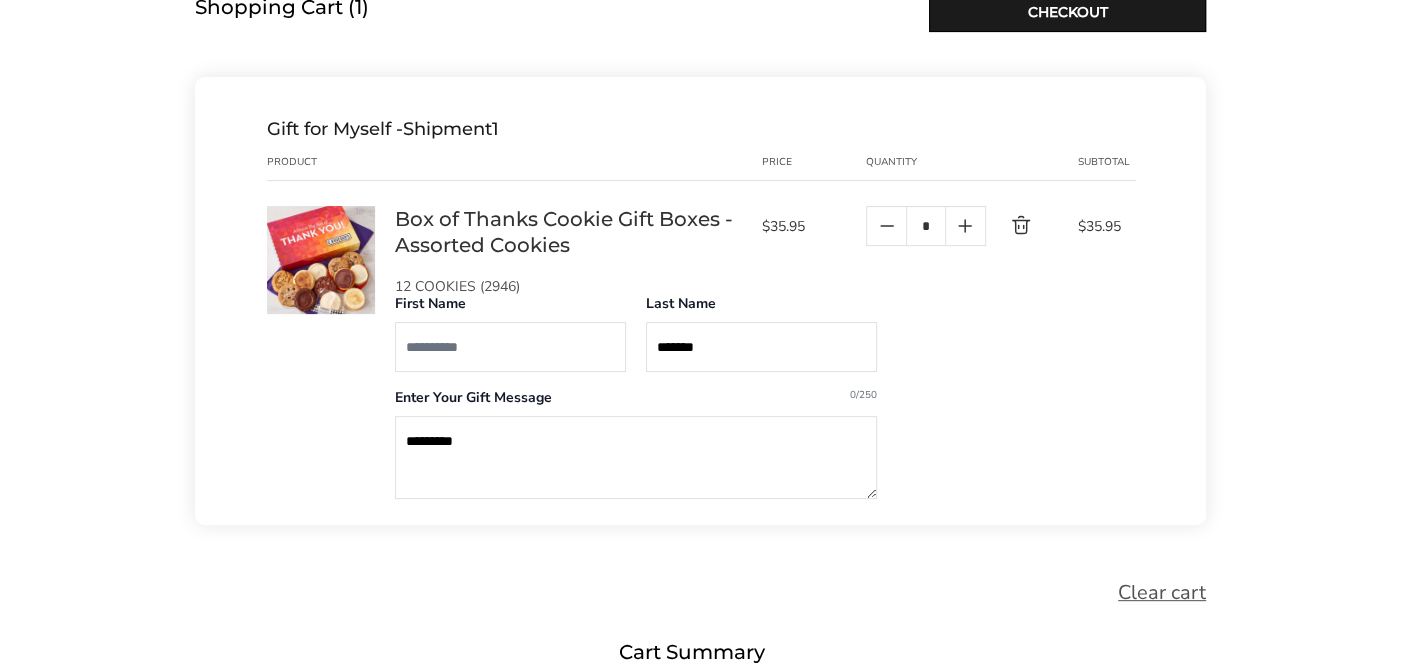 type on "*******" 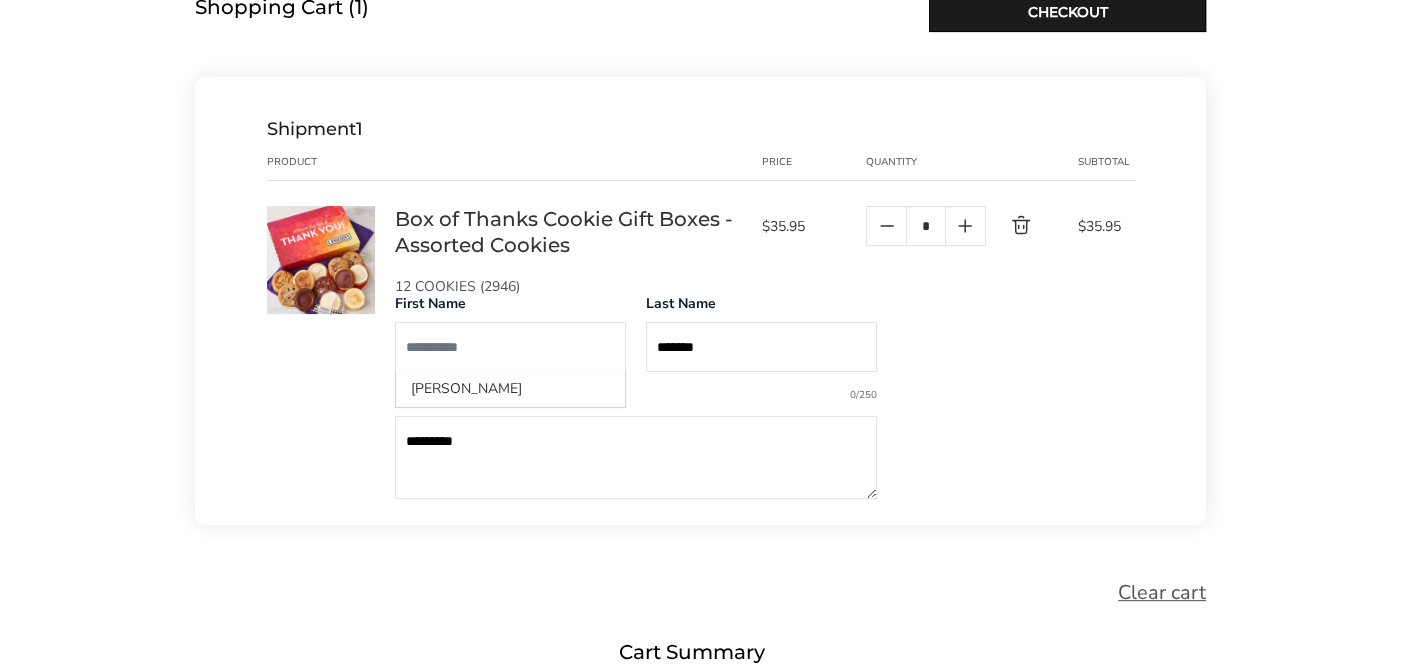 click at bounding box center [510, 347] 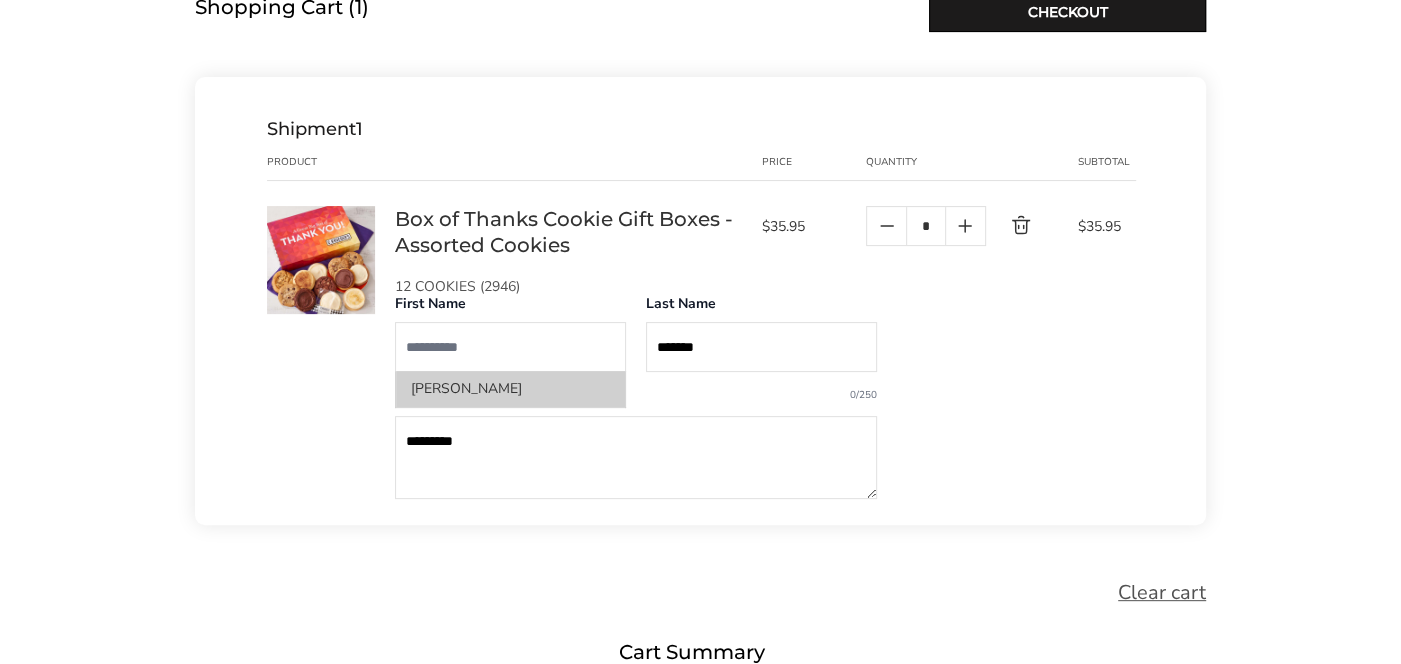 click on "Heather  Coleman" at bounding box center [510, 389] 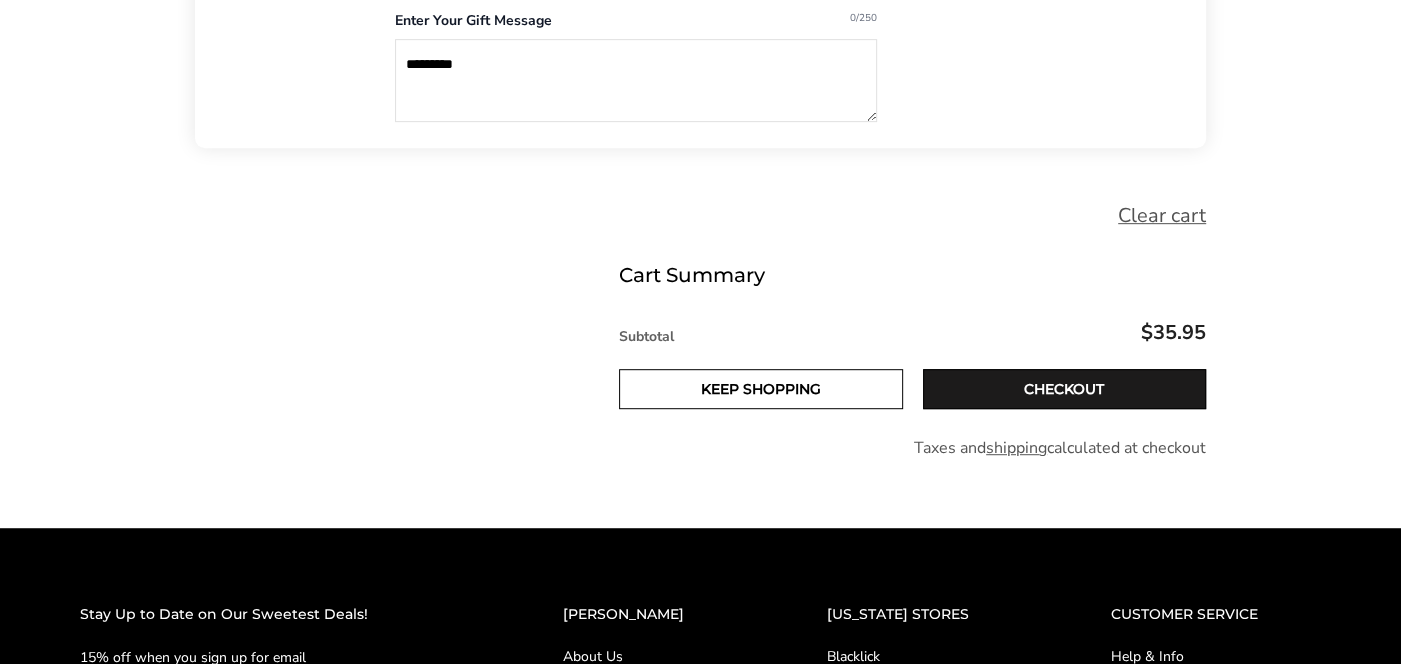 scroll, scrollTop: 700, scrollLeft: 0, axis: vertical 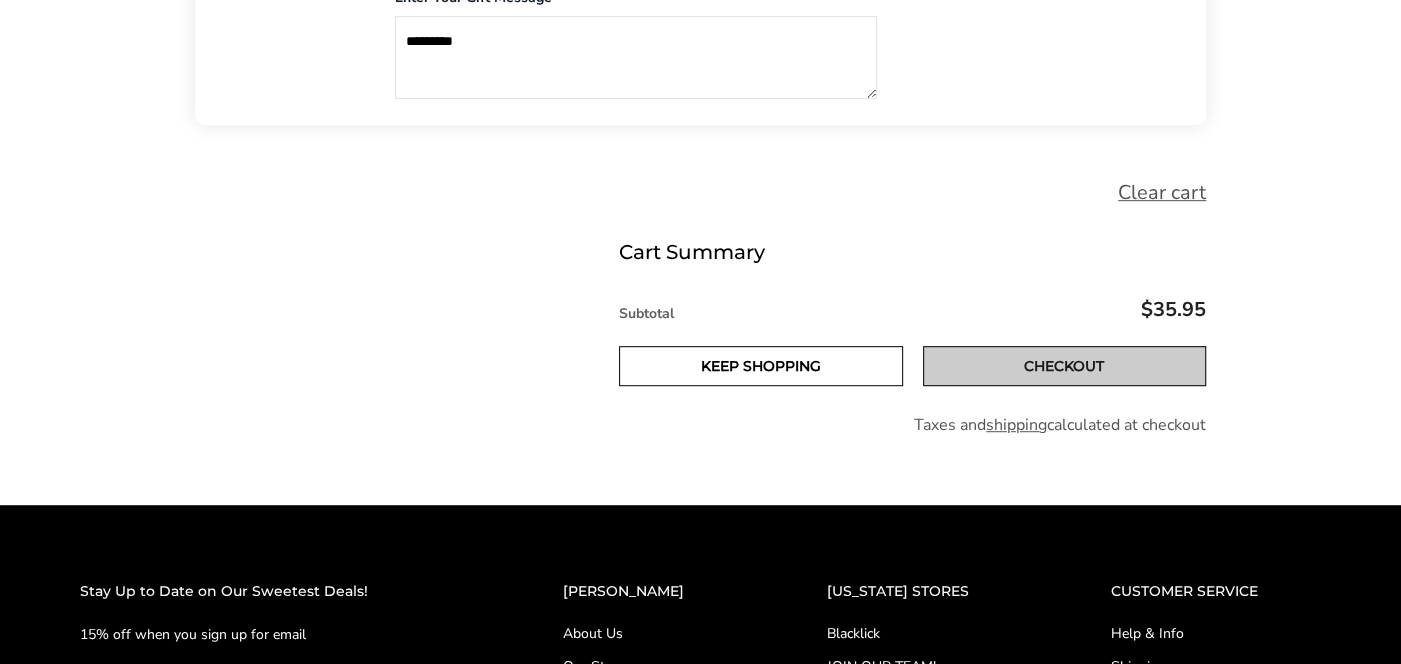 click on "Checkout" at bounding box center (1065, 366) 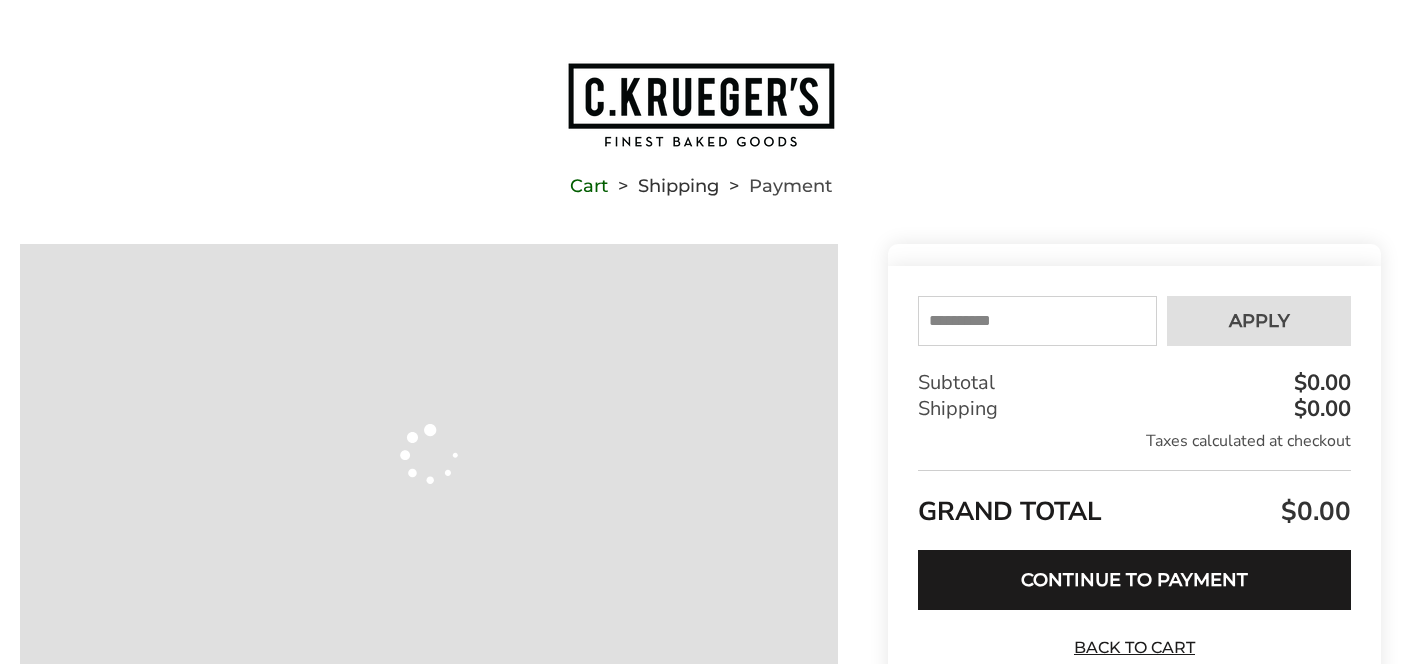 scroll, scrollTop: 0, scrollLeft: 0, axis: both 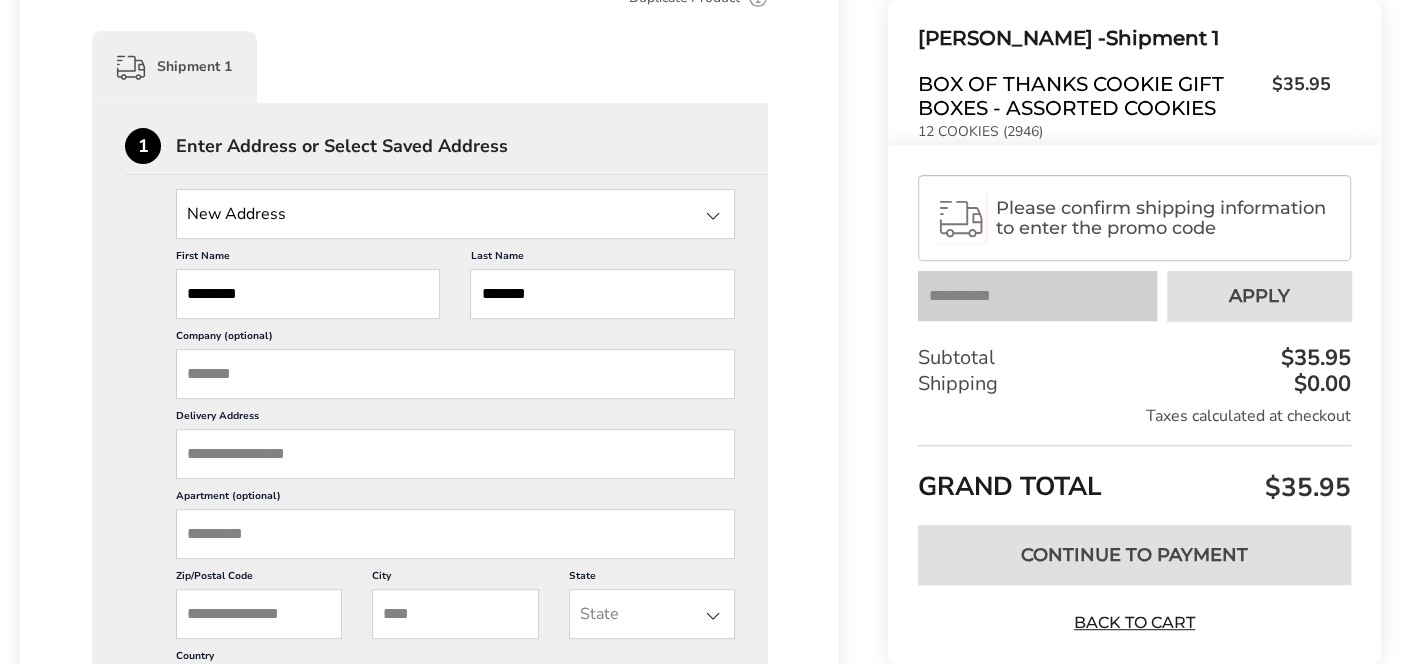 click on "Company (optional)" at bounding box center (455, 374) 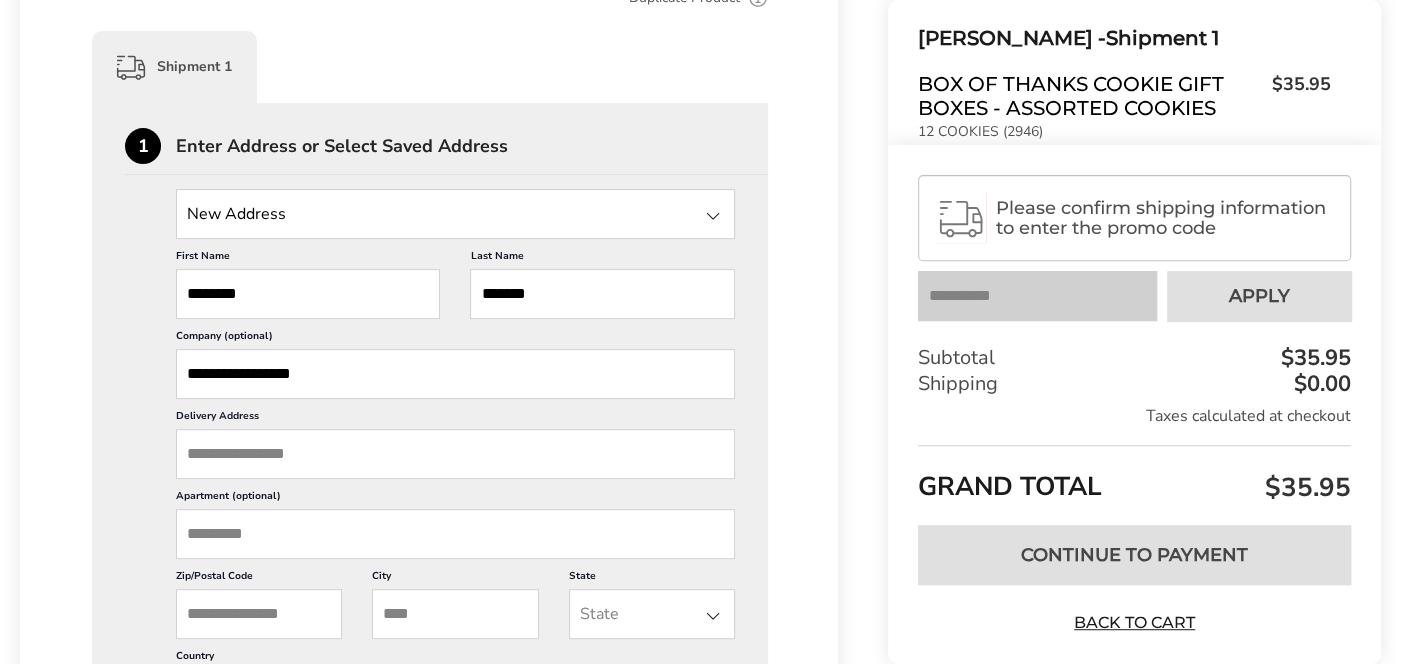 type on "**********" 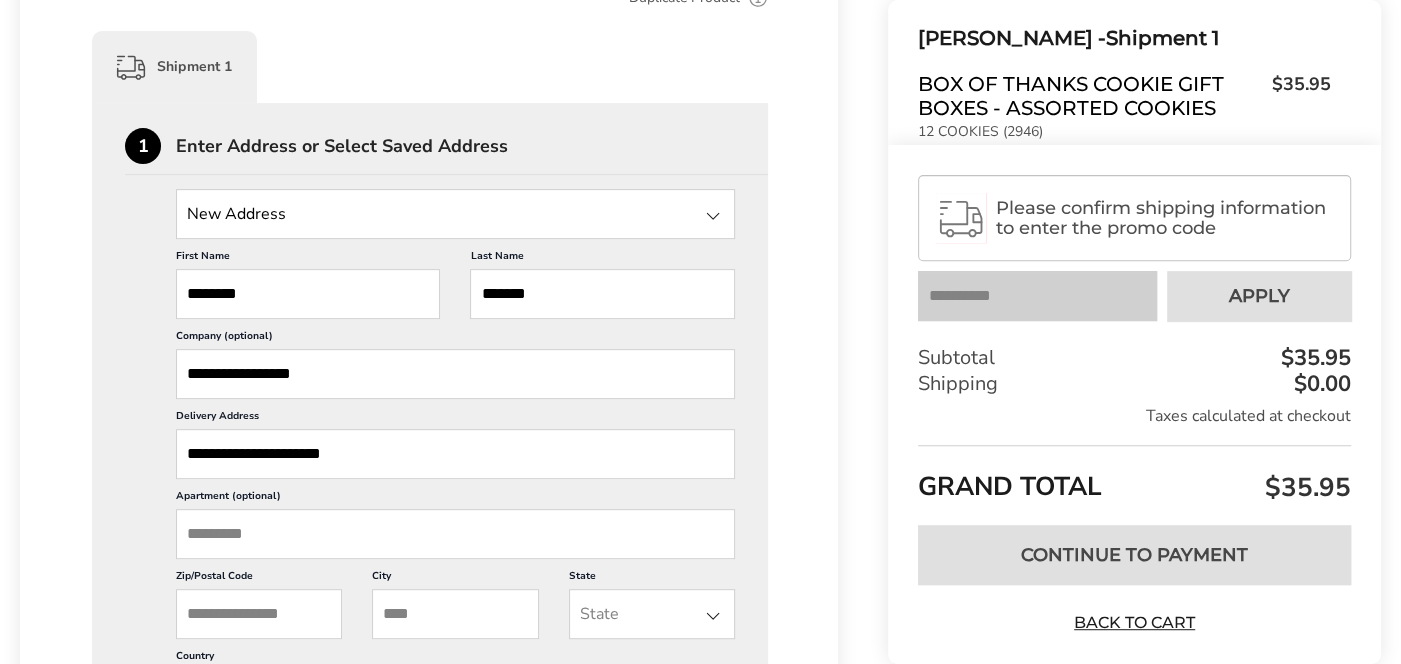 type on "**" 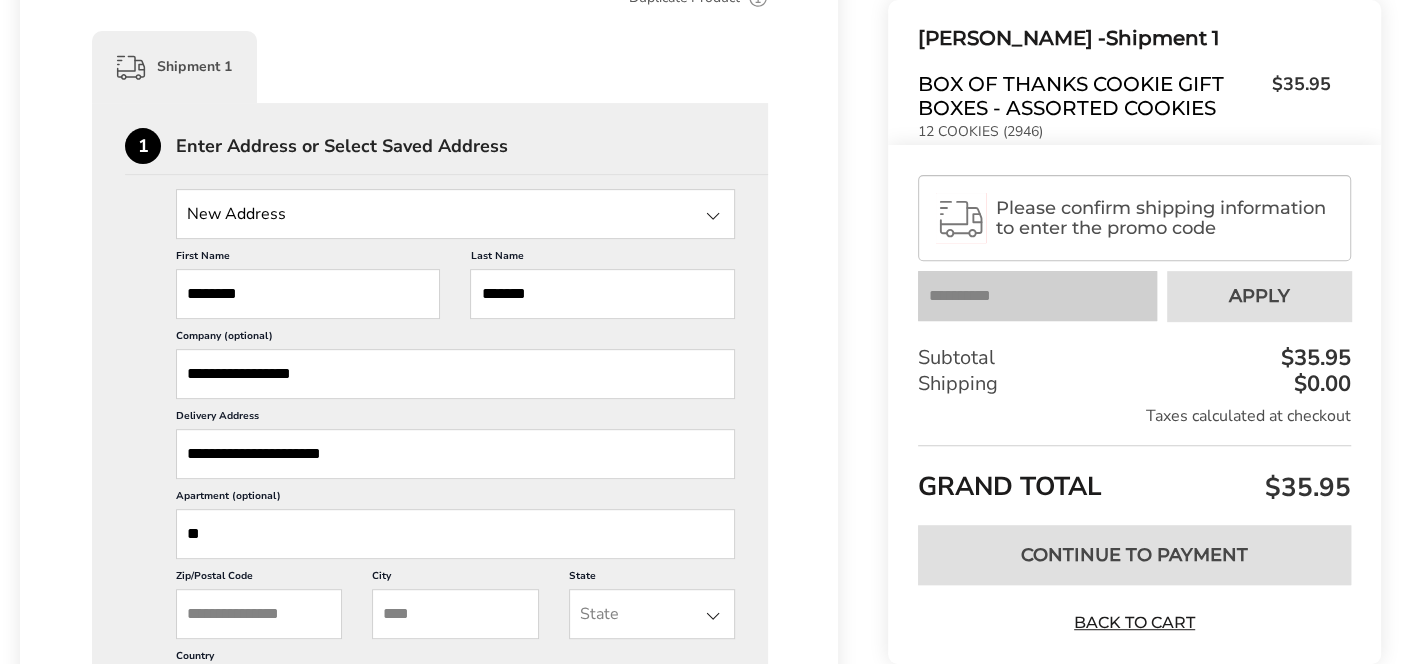 type on "*****" 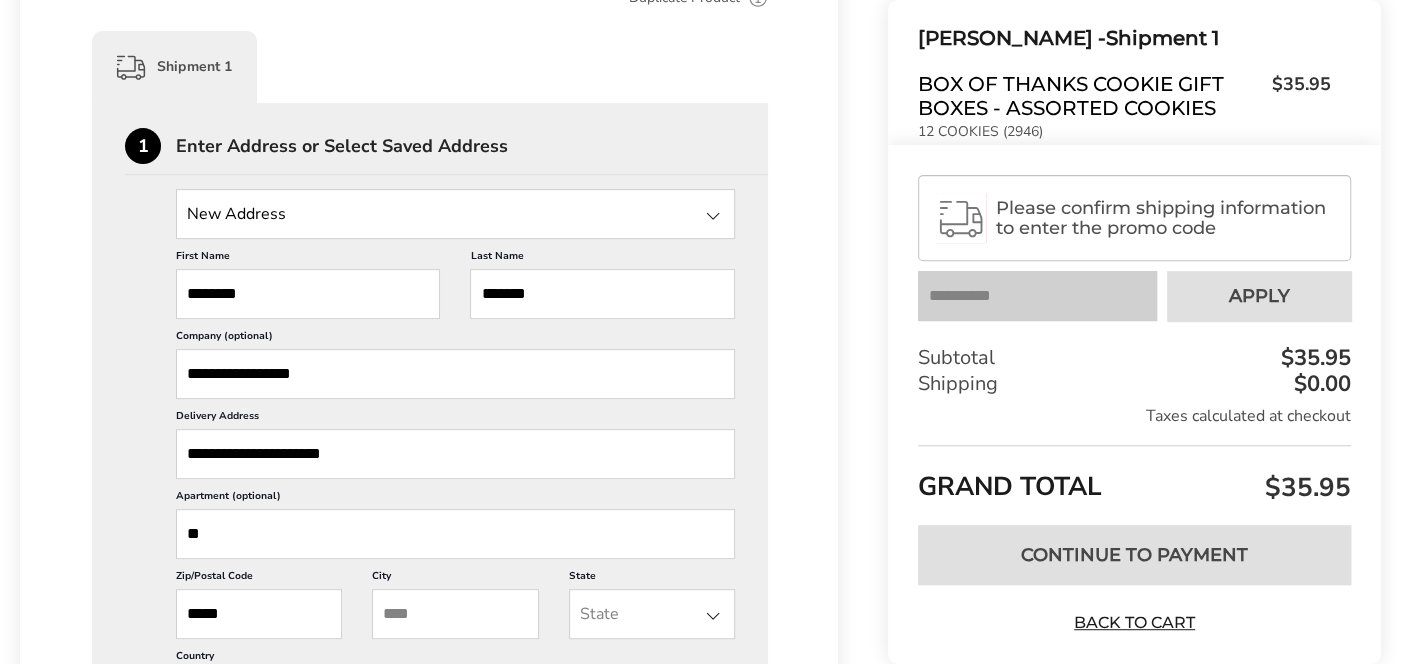 type on "**********" 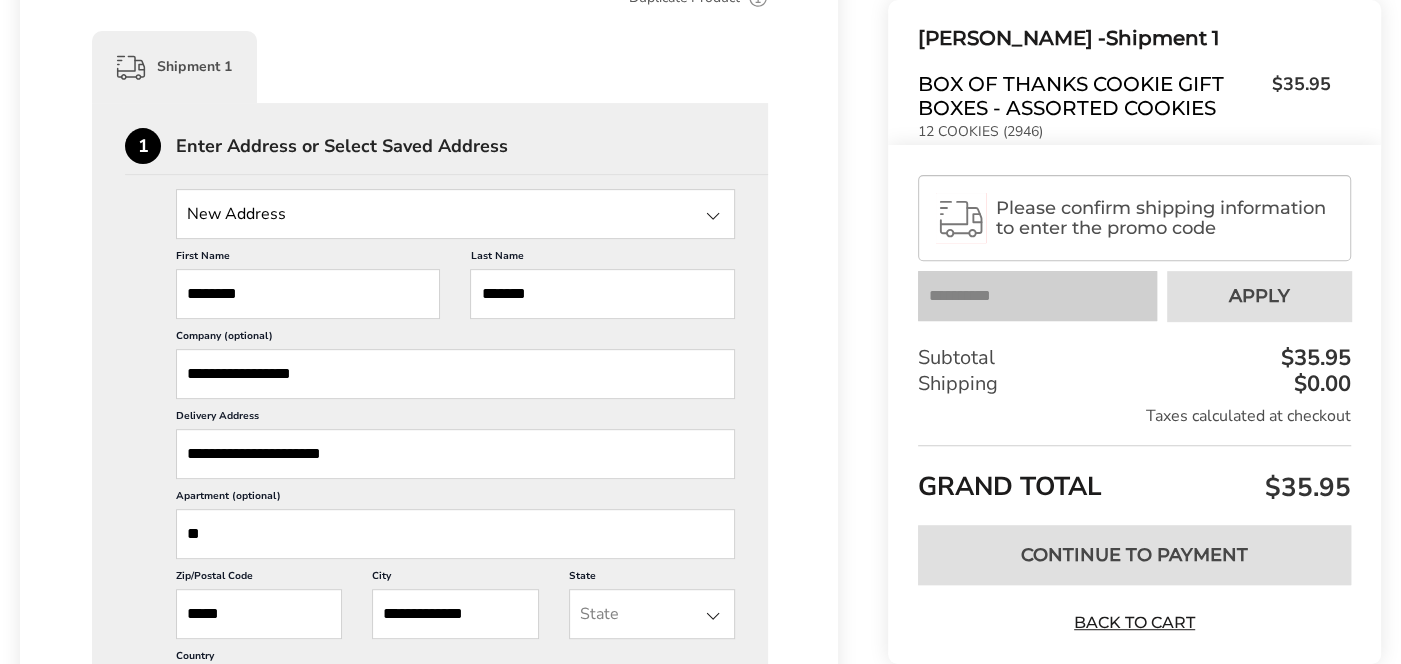 type on "**" 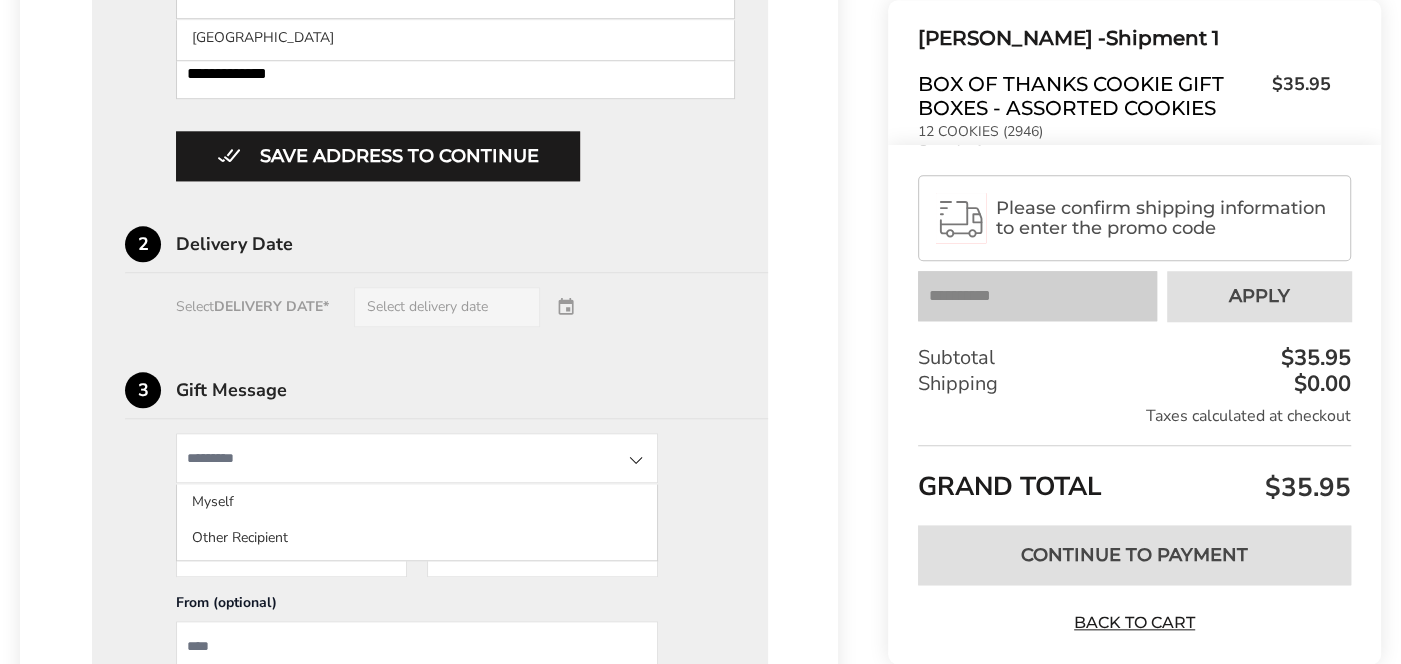 scroll, scrollTop: 1300, scrollLeft: 0, axis: vertical 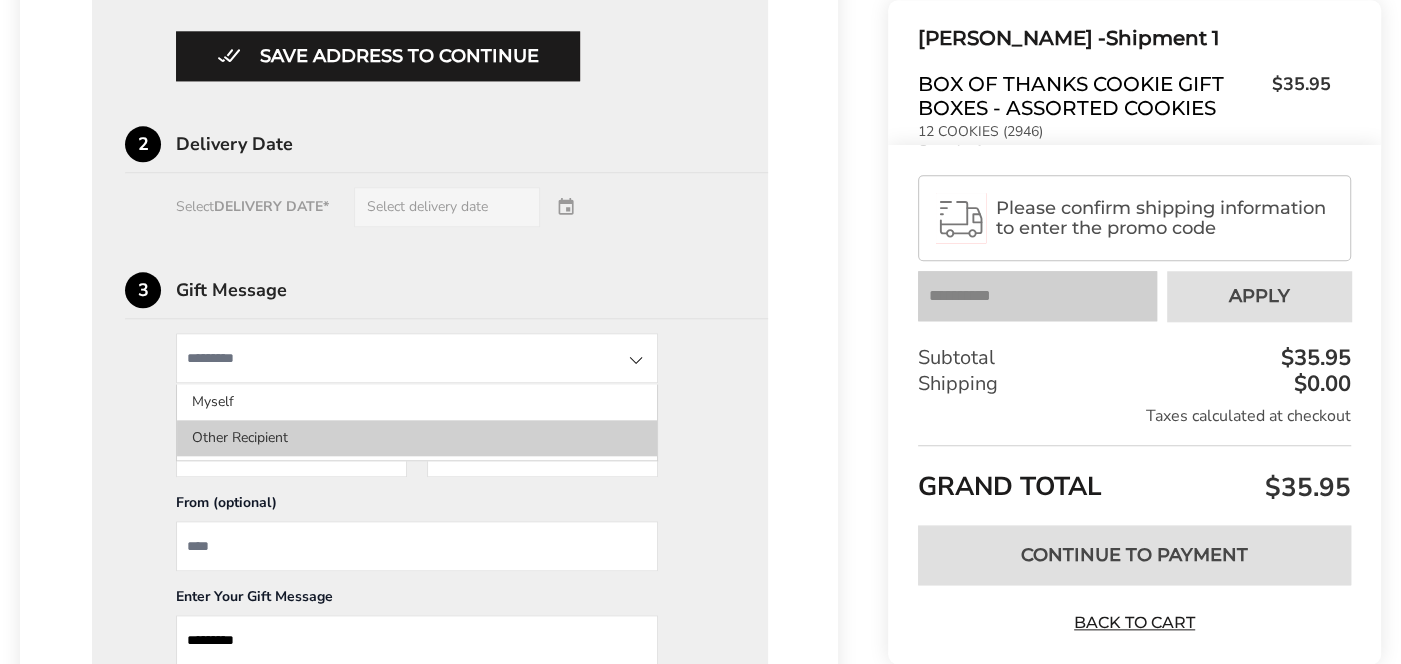 click on "Other Recipient" 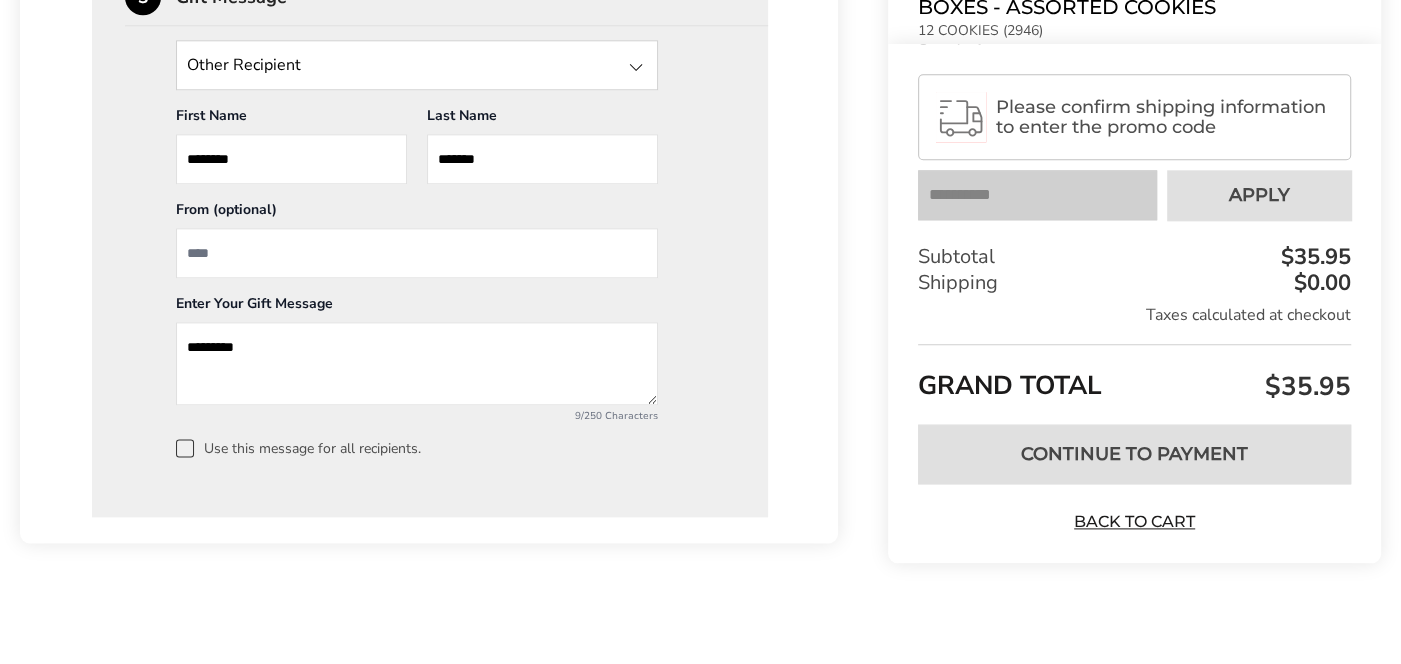 scroll, scrollTop: 1595, scrollLeft: 0, axis: vertical 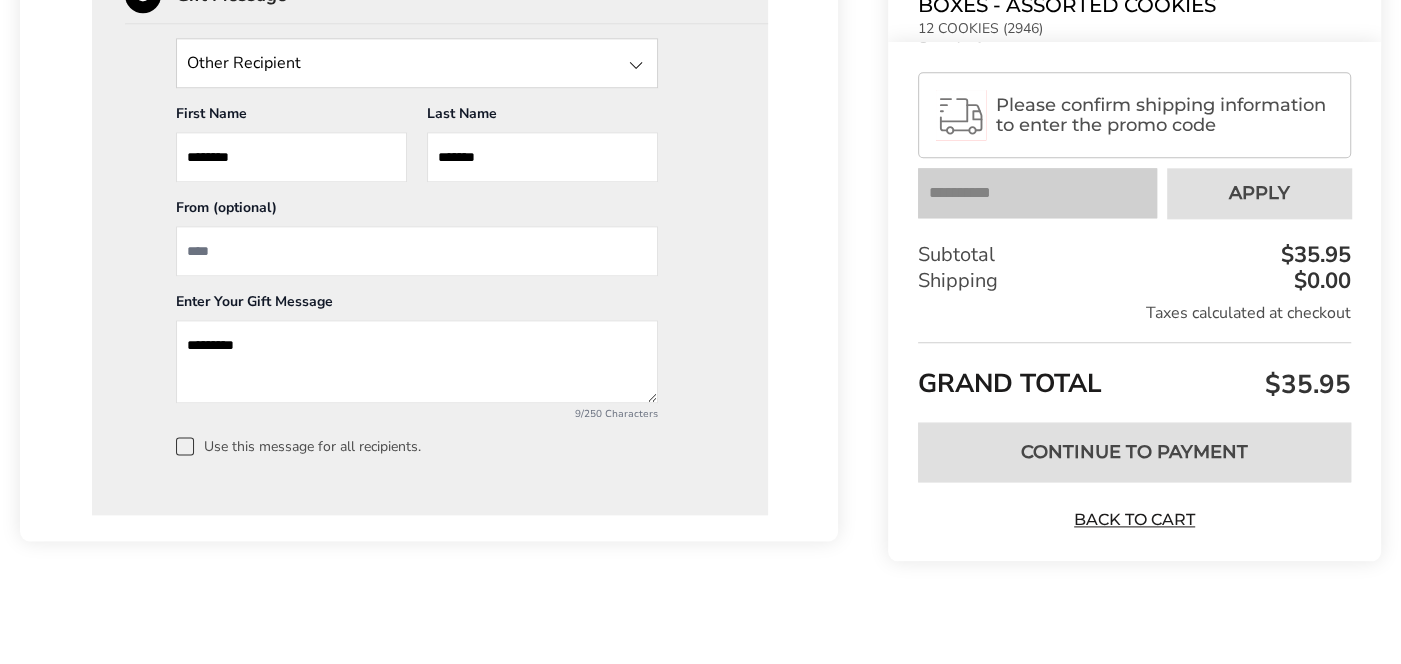 click at bounding box center (417, 251) 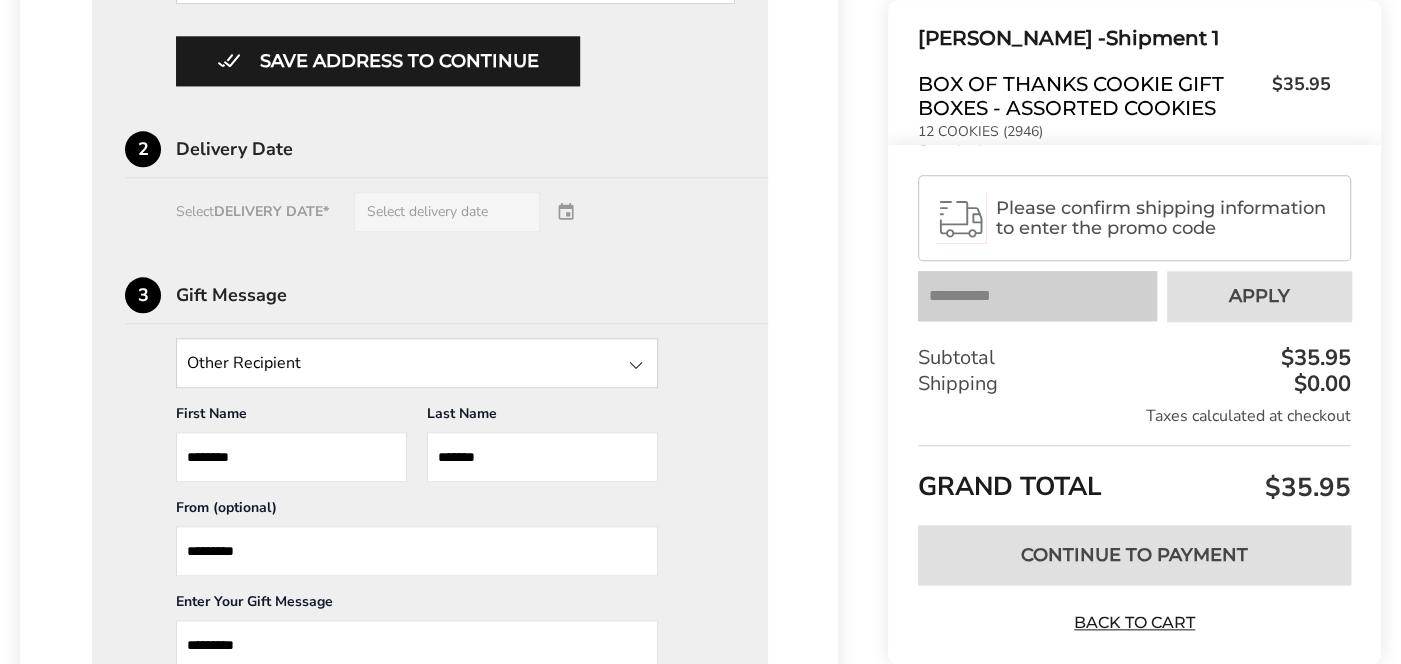 scroll, scrollTop: 995, scrollLeft: 0, axis: vertical 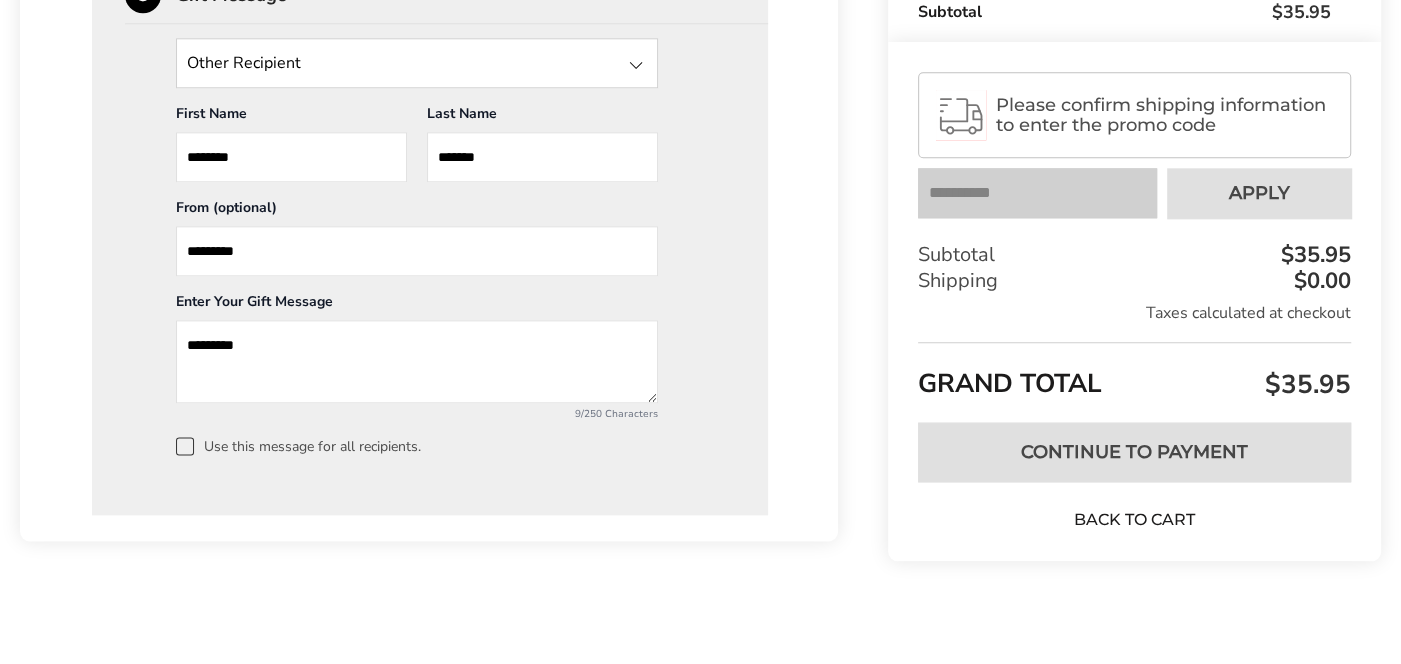 type on "*********" 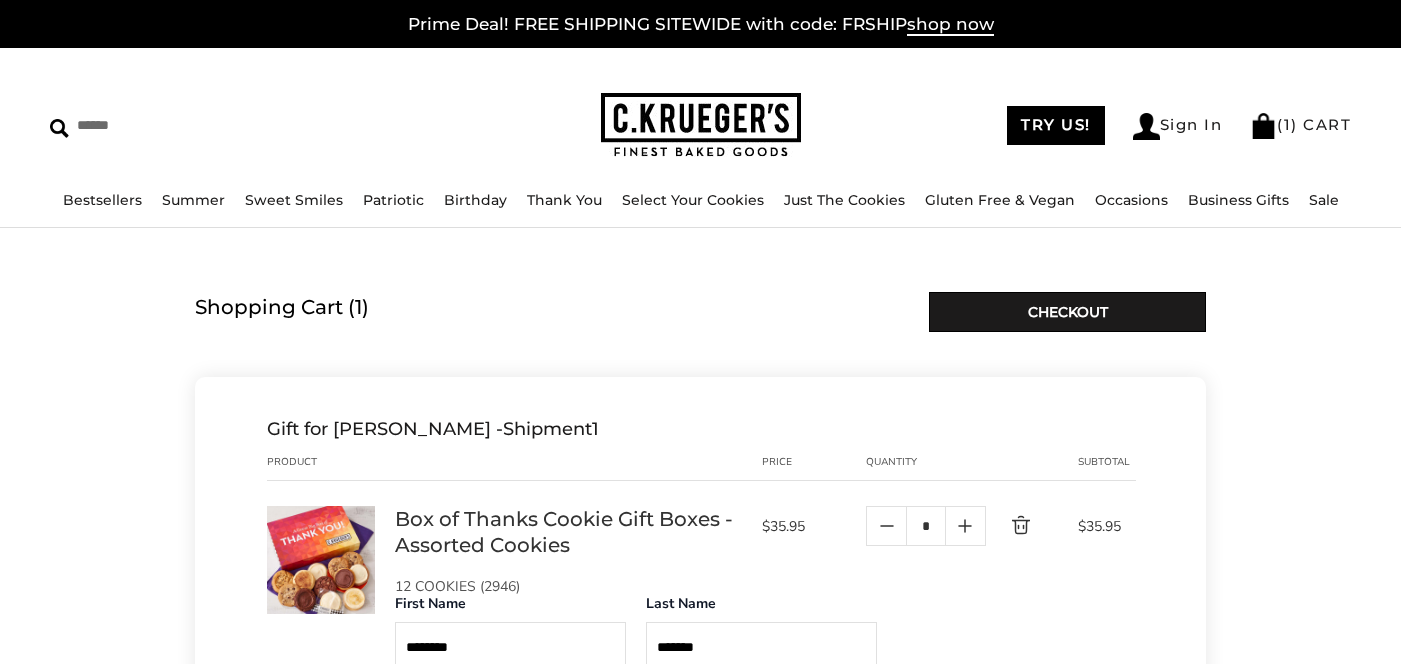 scroll, scrollTop: 0, scrollLeft: 0, axis: both 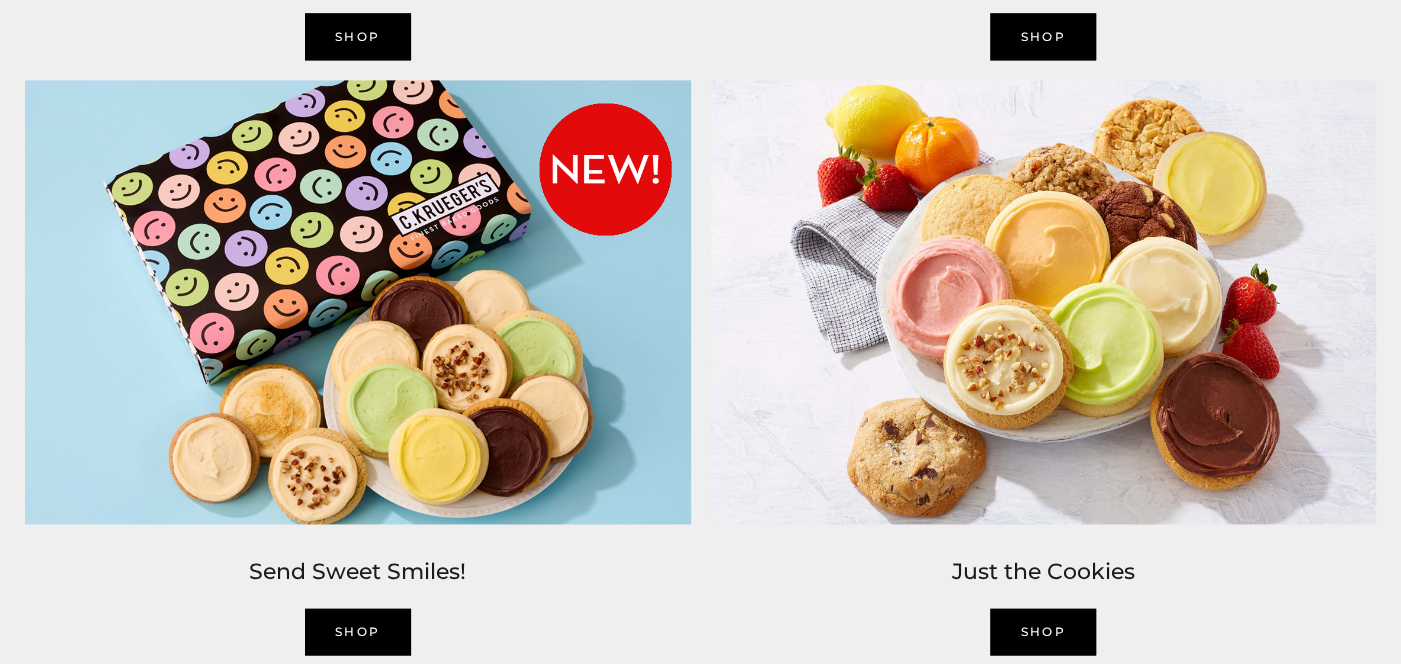 click on "Shop" at bounding box center (1043, 631) 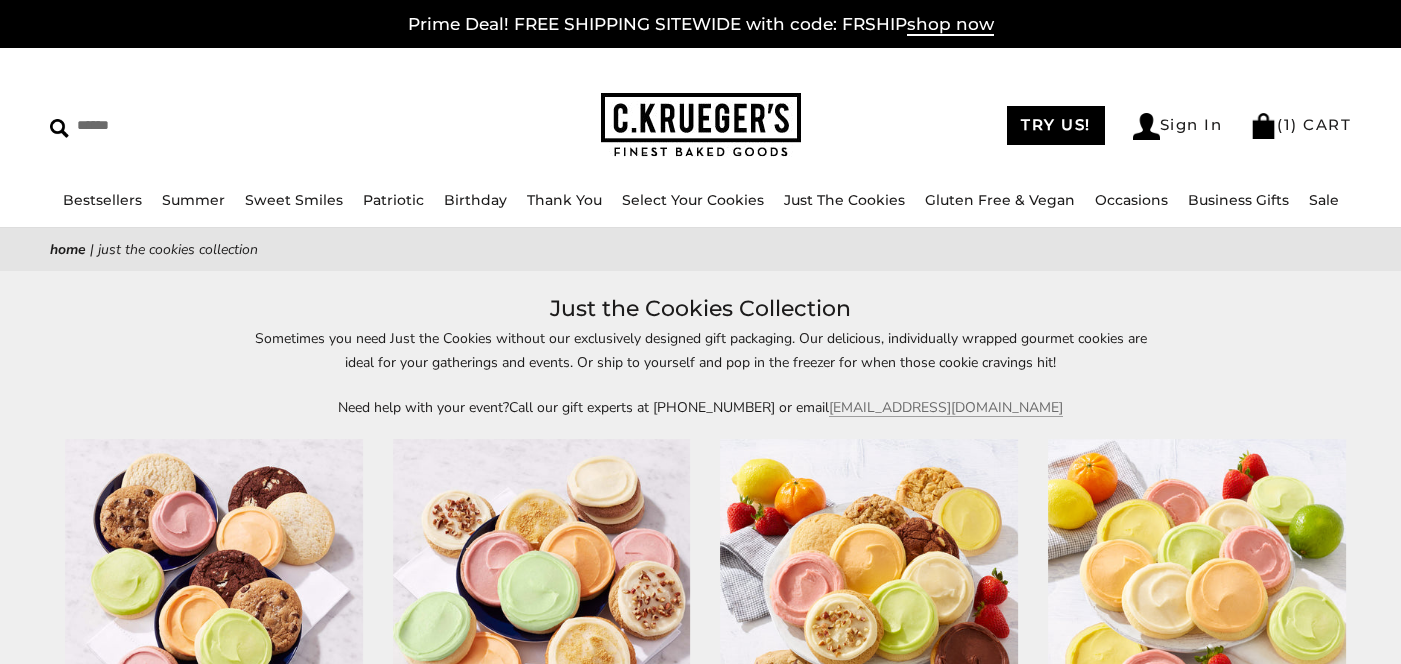 scroll, scrollTop: 0, scrollLeft: 0, axis: both 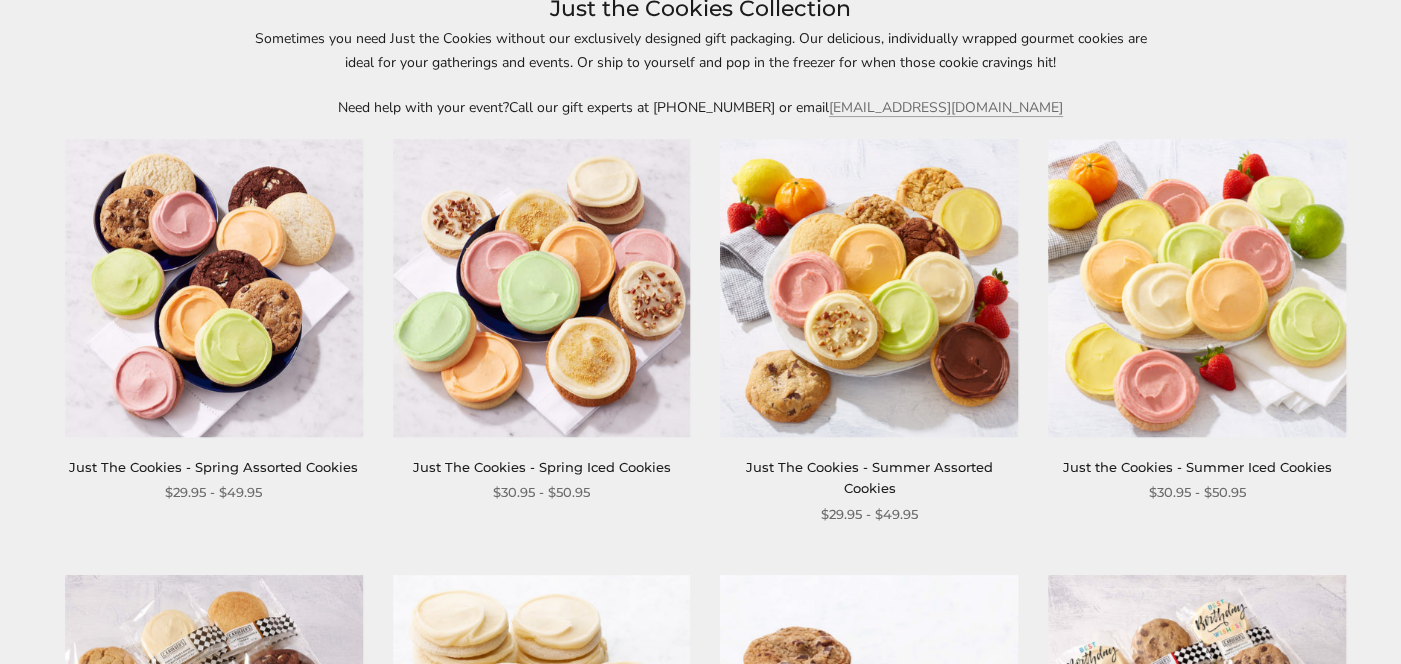 click at bounding box center [214, 288] 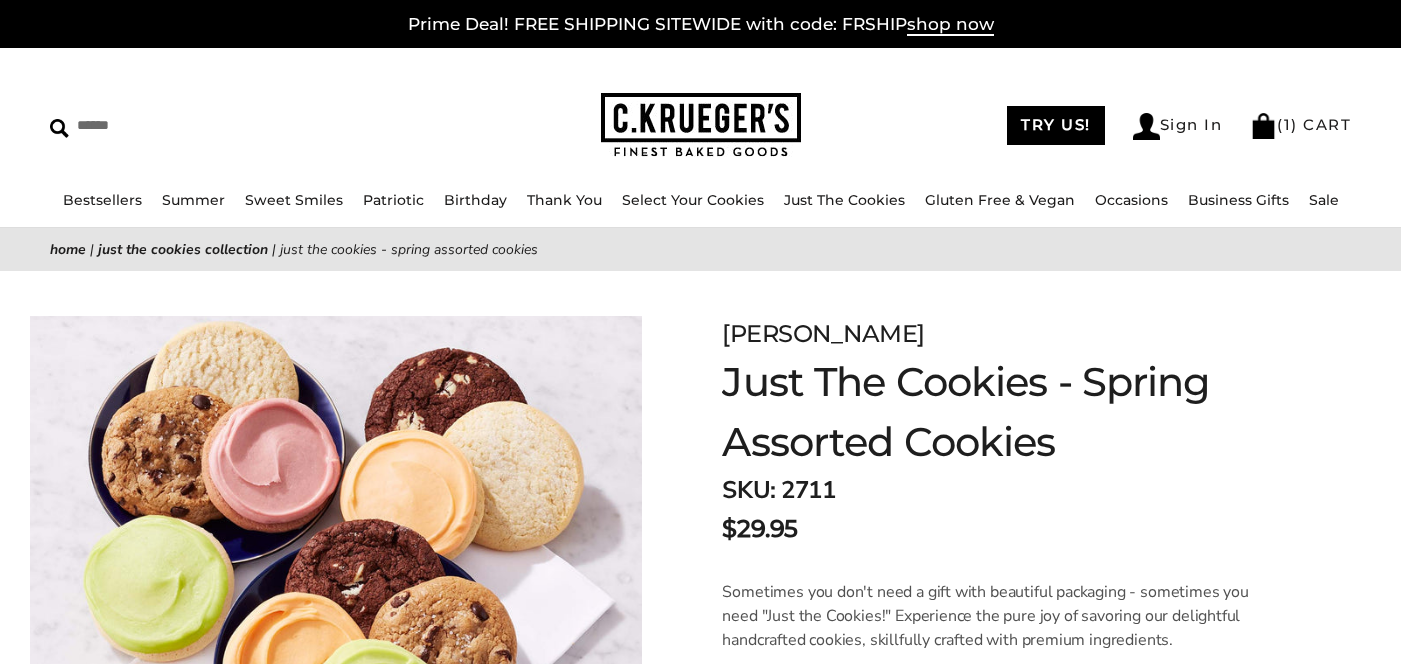 scroll, scrollTop: 0, scrollLeft: 0, axis: both 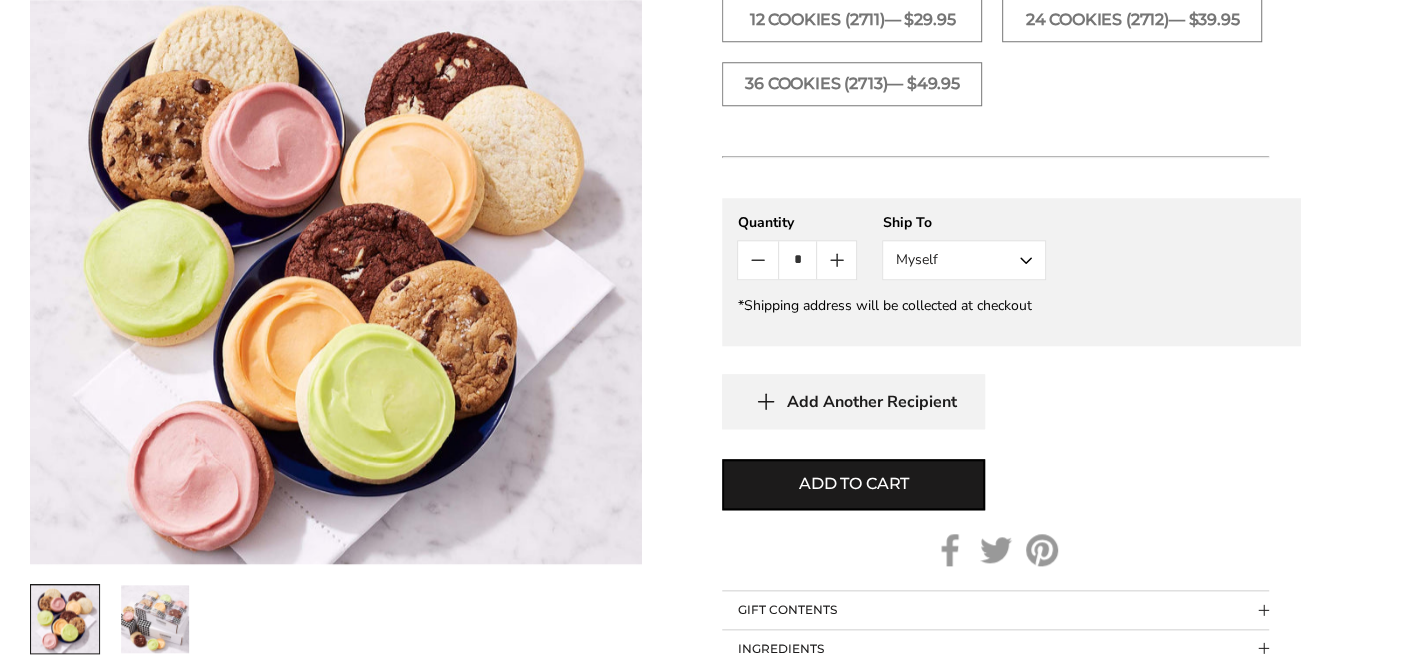 click on "Myself" at bounding box center (964, 260) 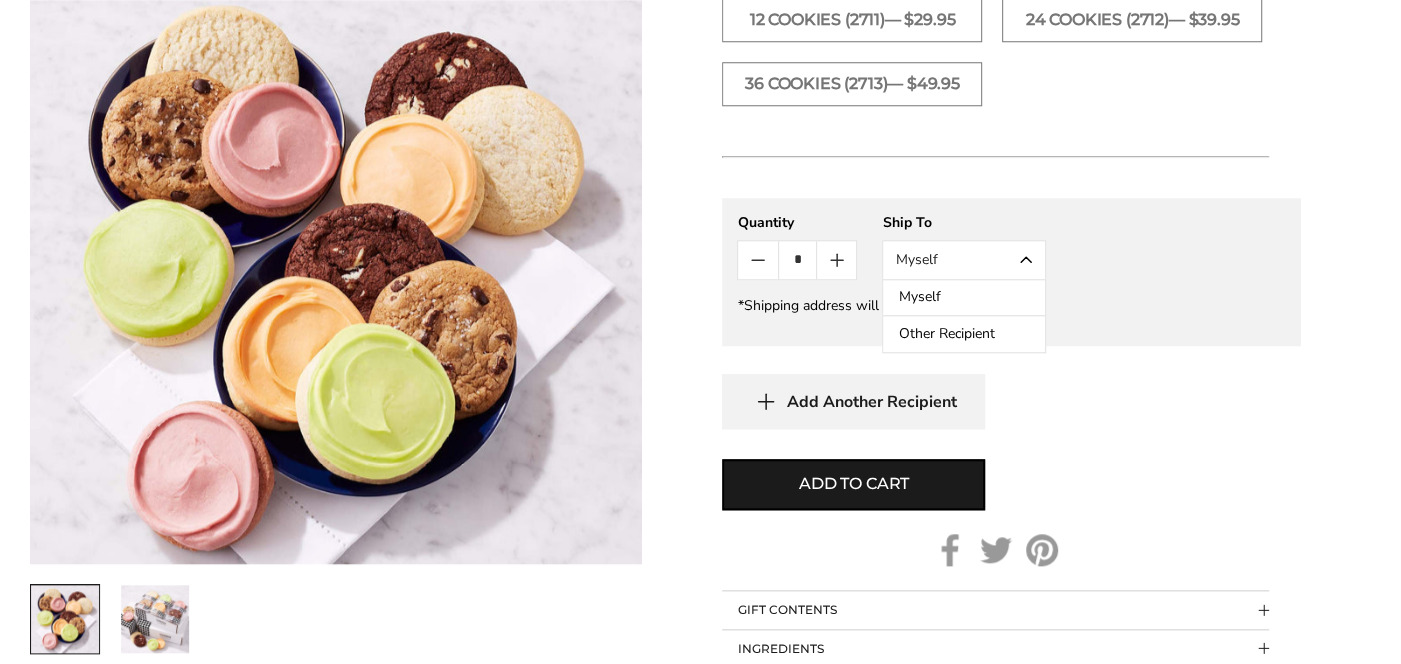 click on "Other Recipient" at bounding box center [964, 334] 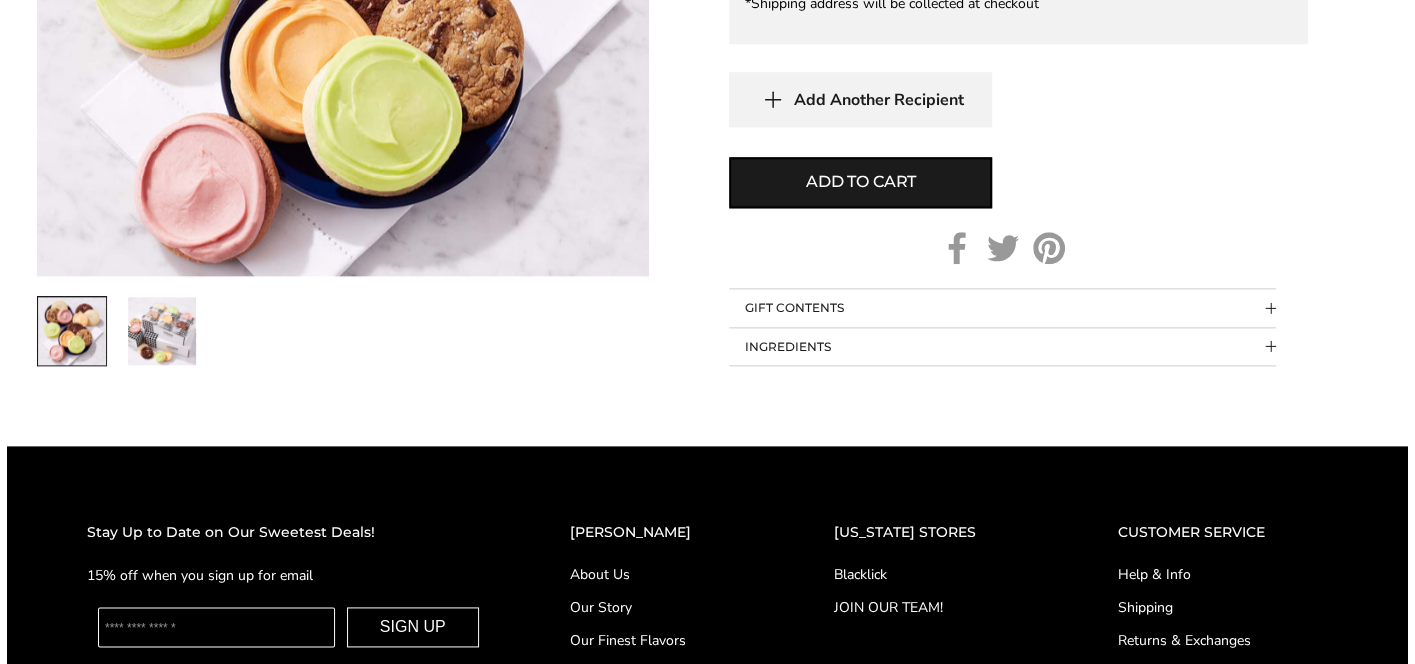scroll, scrollTop: 1700, scrollLeft: 0, axis: vertical 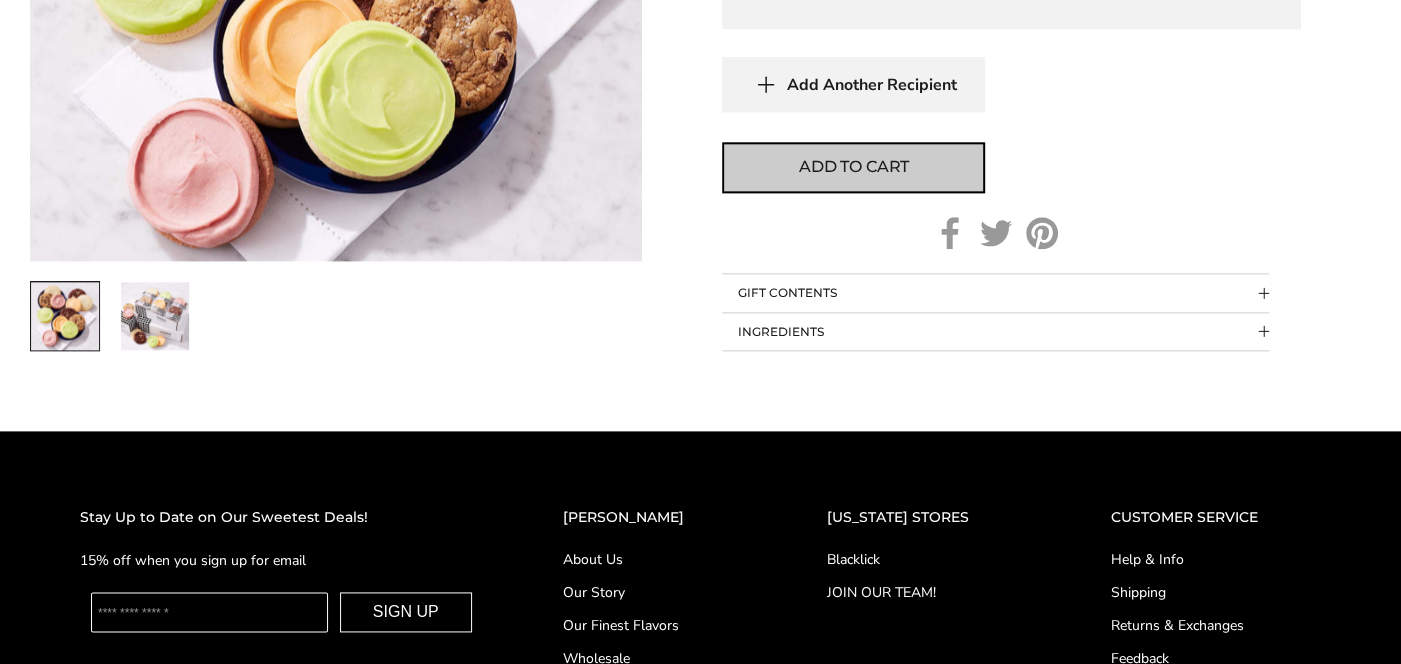 click on "Add to cart" at bounding box center [854, 167] 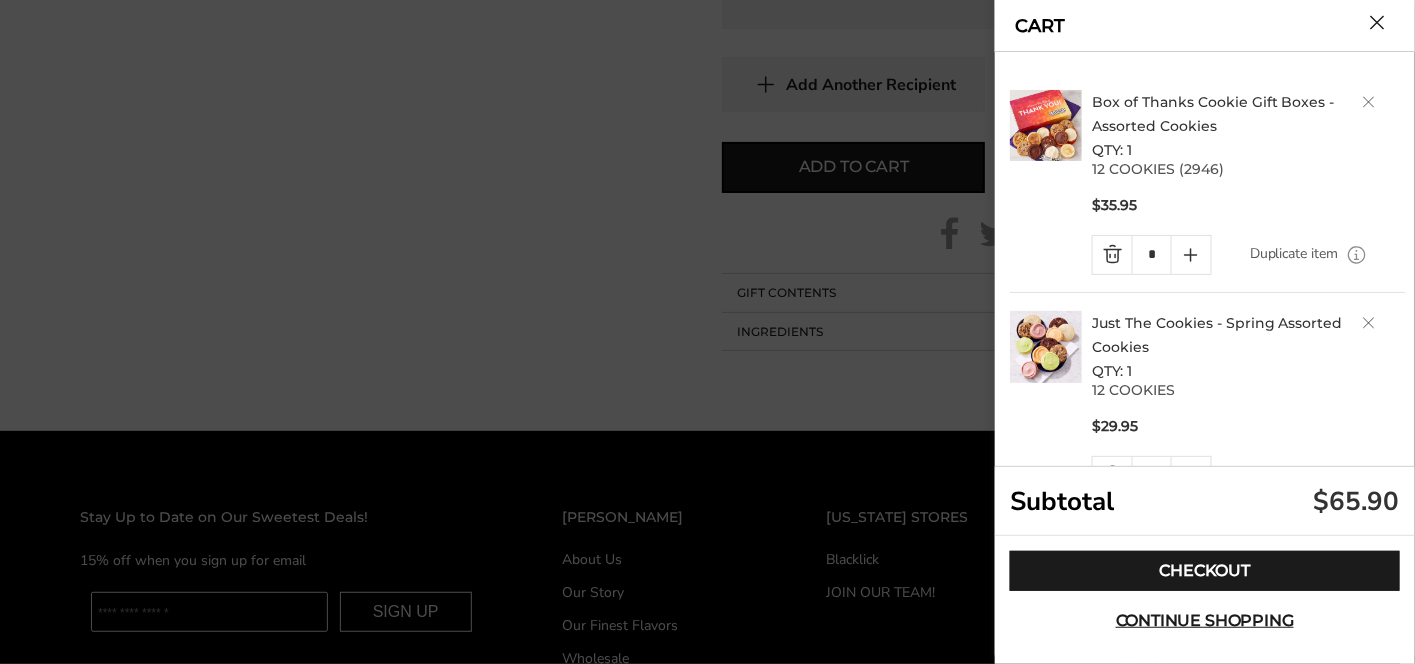 click at bounding box center [1112, 255] 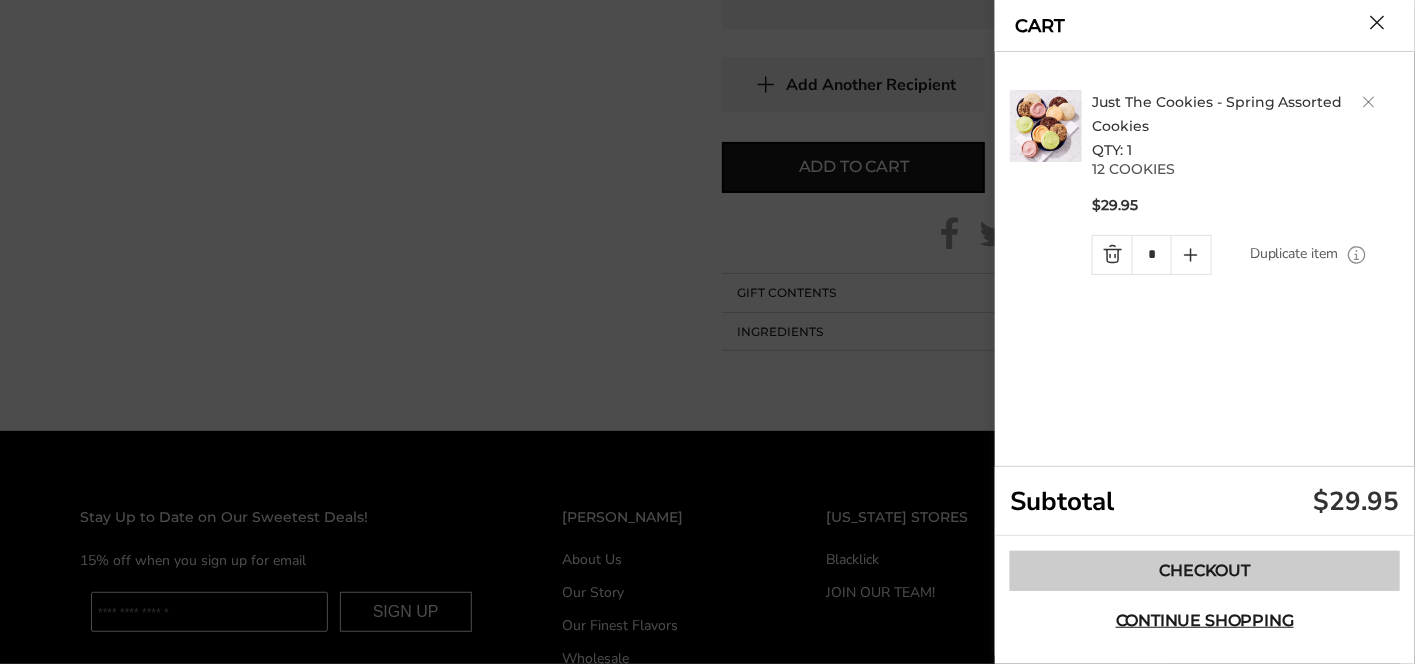 click on "Checkout" at bounding box center [1205, 571] 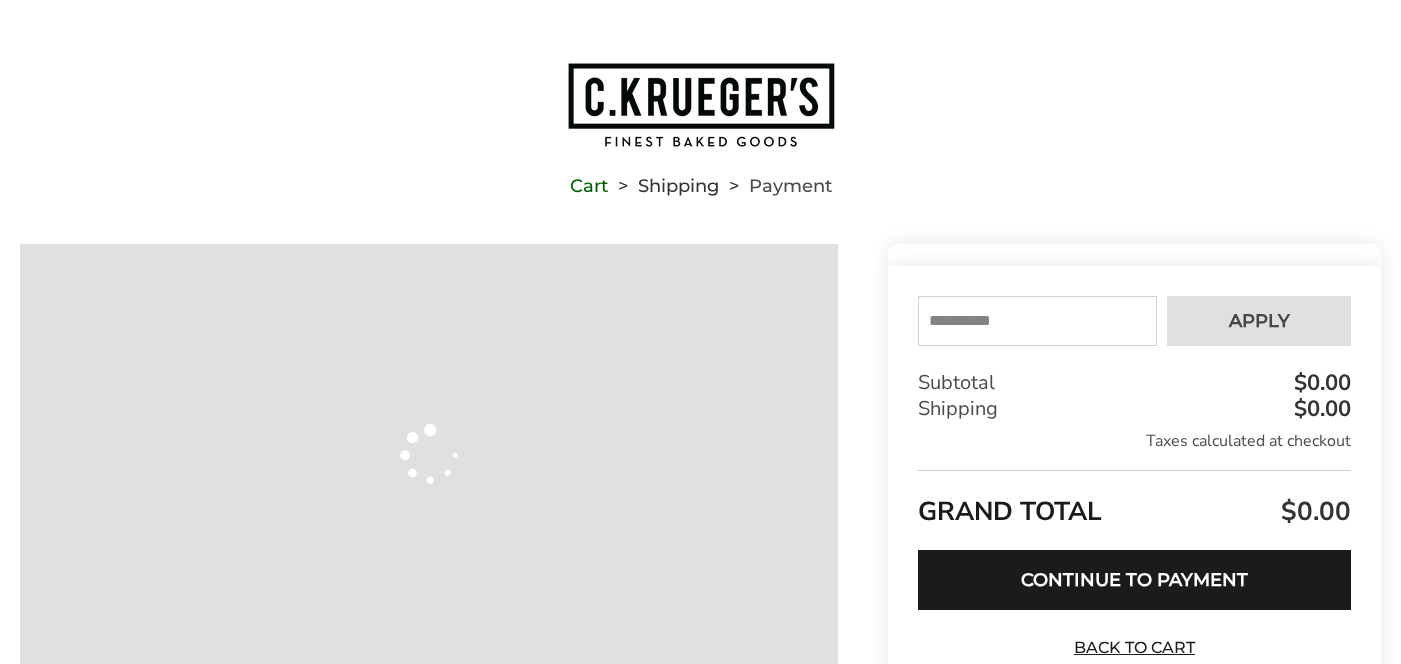 scroll, scrollTop: 0, scrollLeft: 0, axis: both 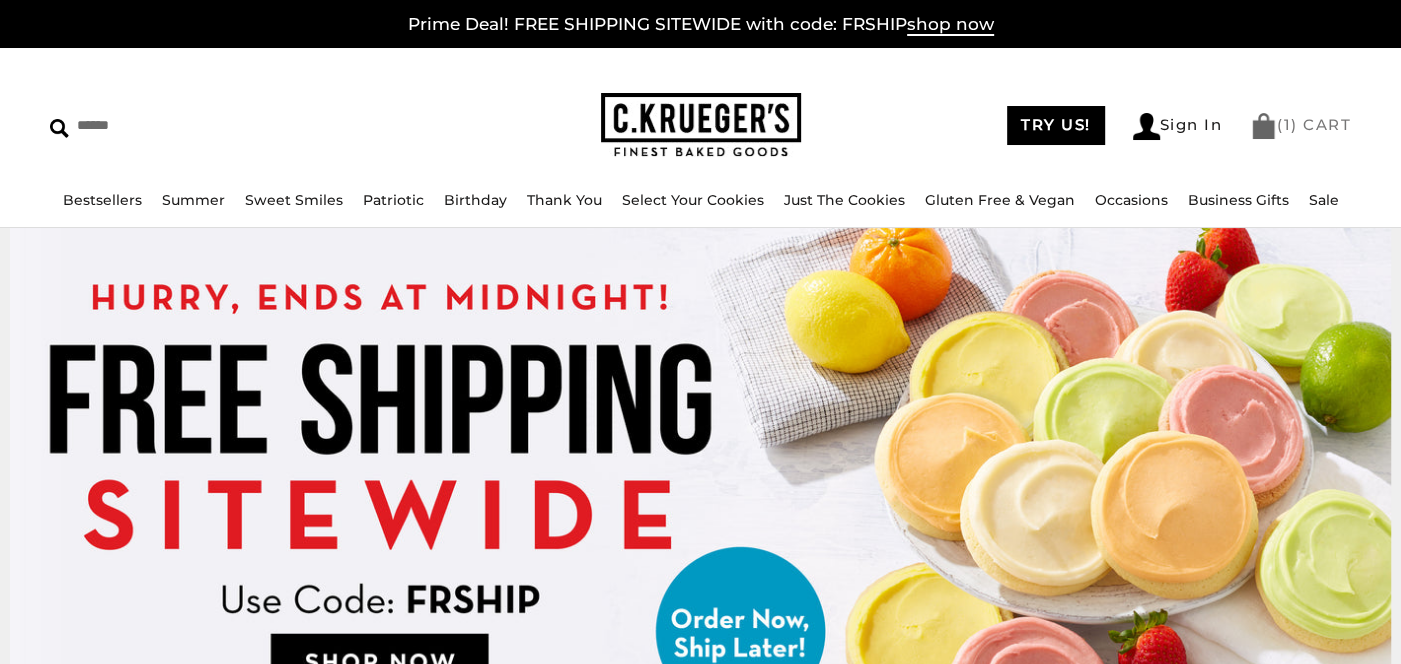 click at bounding box center [1263, 126] 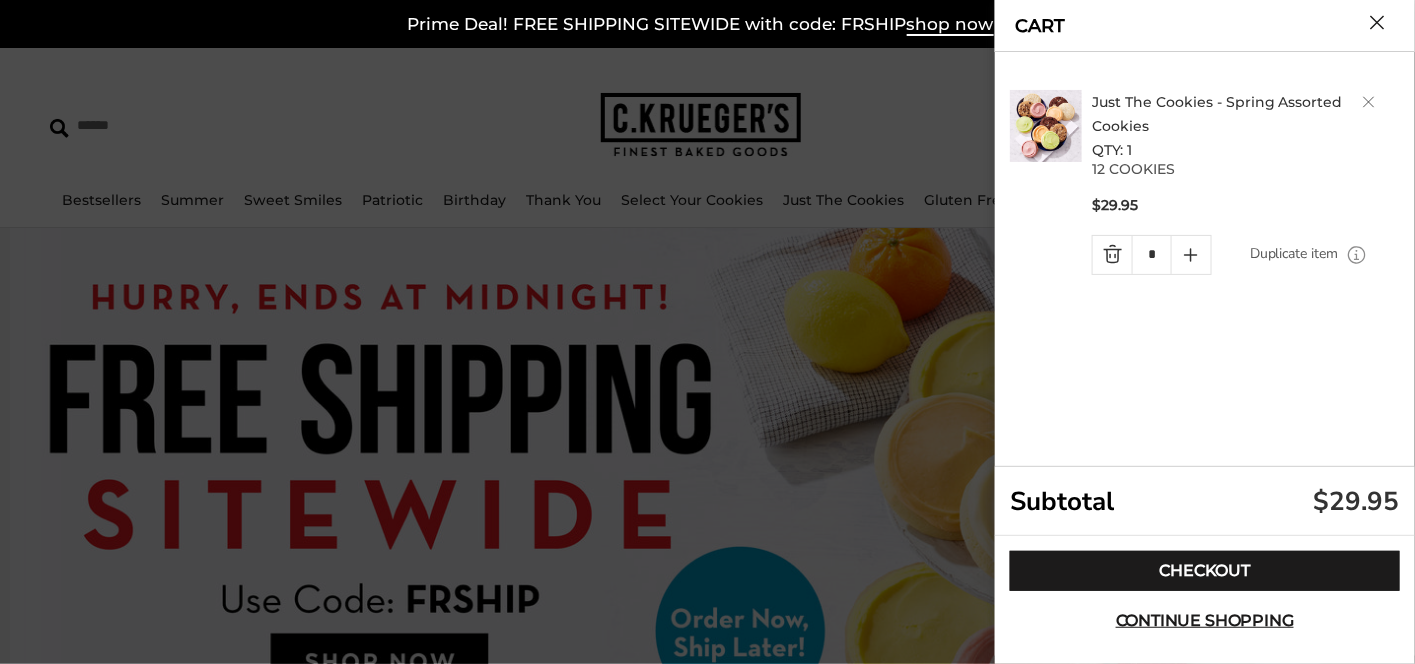 scroll, scrollTop: 0, scrollLeft: 0, axis: both 